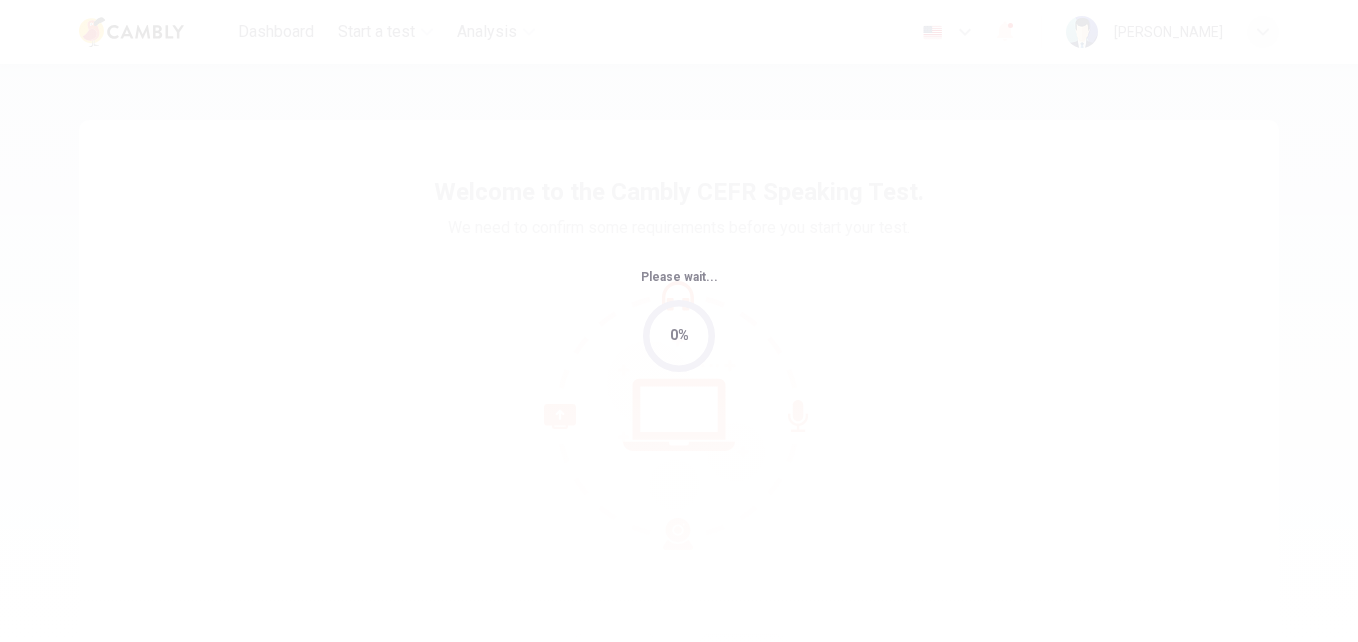 scroll, scrollTop: 0, scrollLeft: 0, axis: both 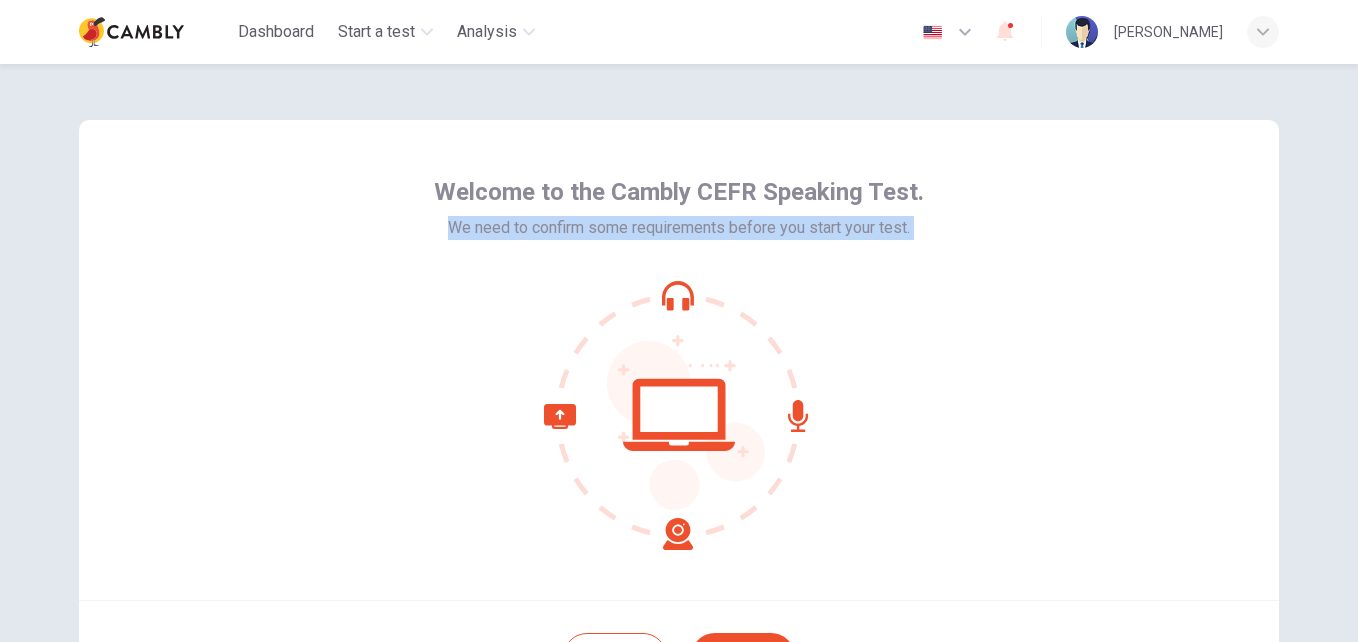 drag, startPoint x: 1345, startPoint y: 210, endPoint x: 1315, endPoint y: 366, distance: 158.85843 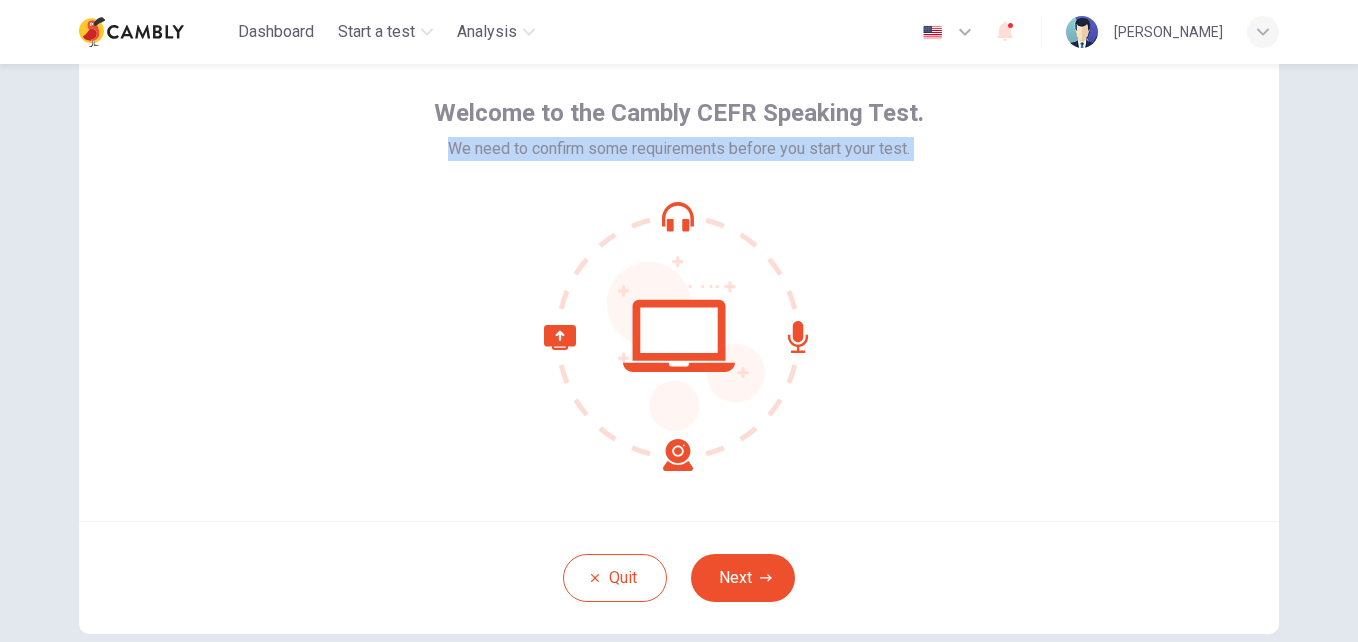 scroll, scrollTop: 121, scrollLeft: 0, axis: vertical 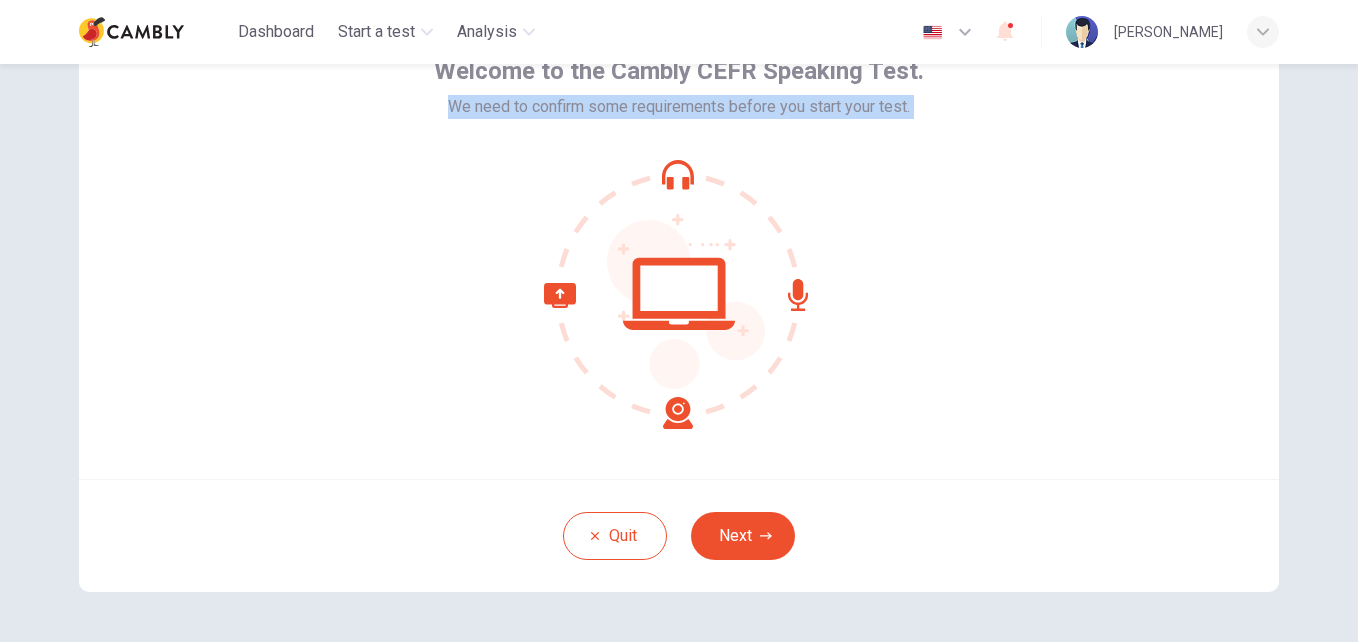 click 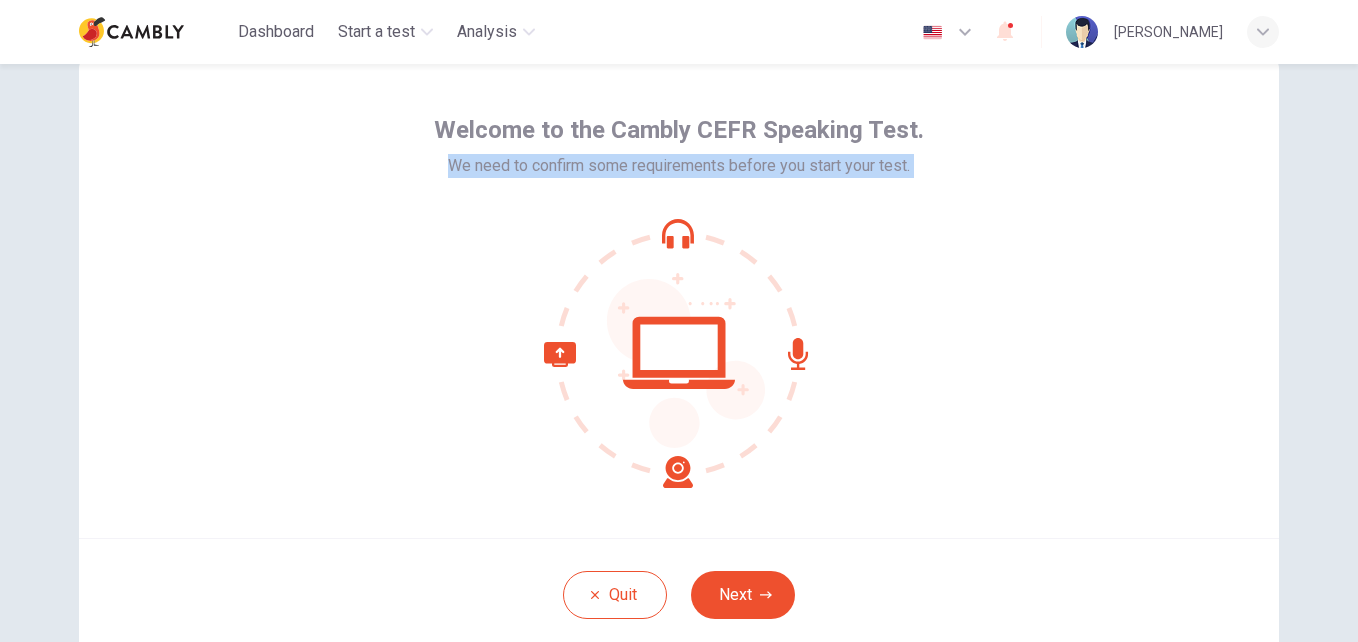 scroll, scrollTop: 63, scrollLeft: 0, axis: vertical 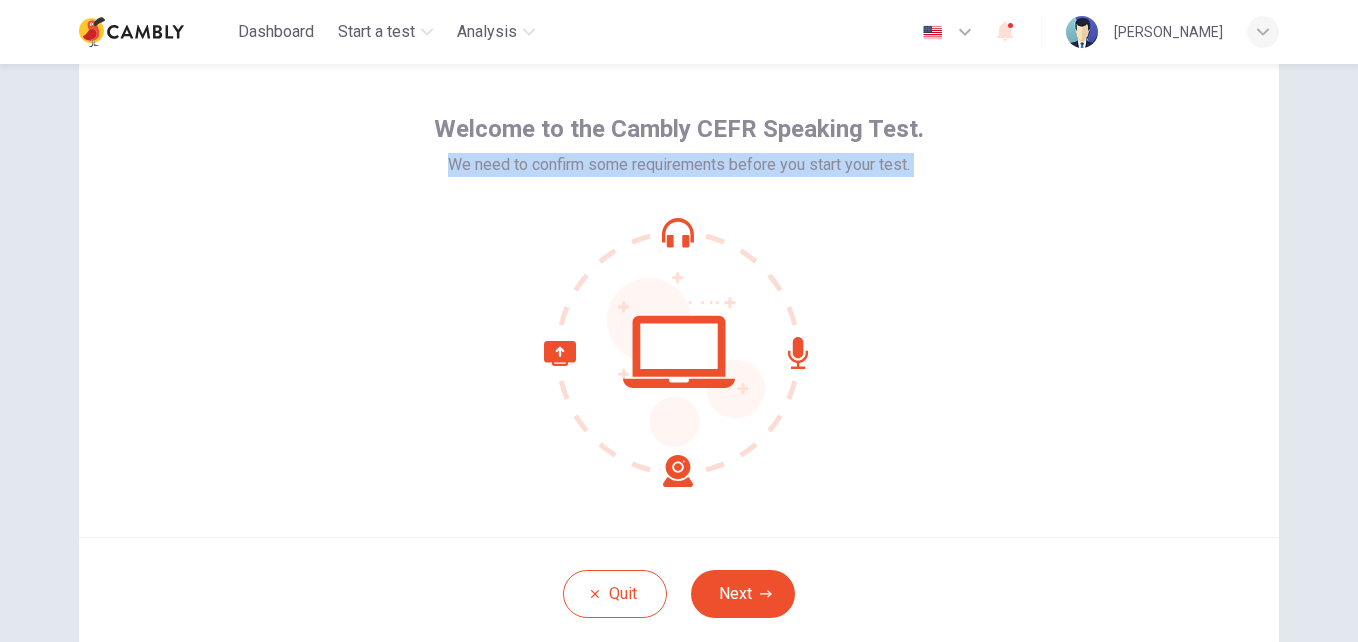 click on "We need to confirm some requirements before you start your test." at bounding box center (679, 165) 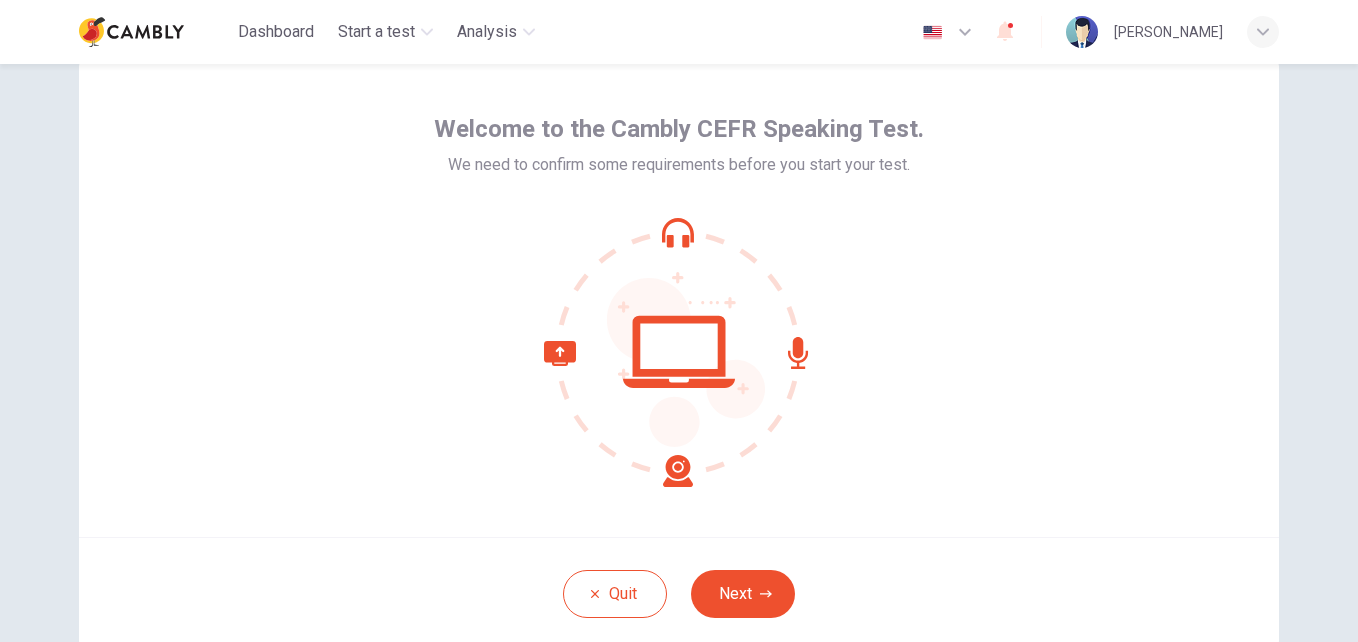 click 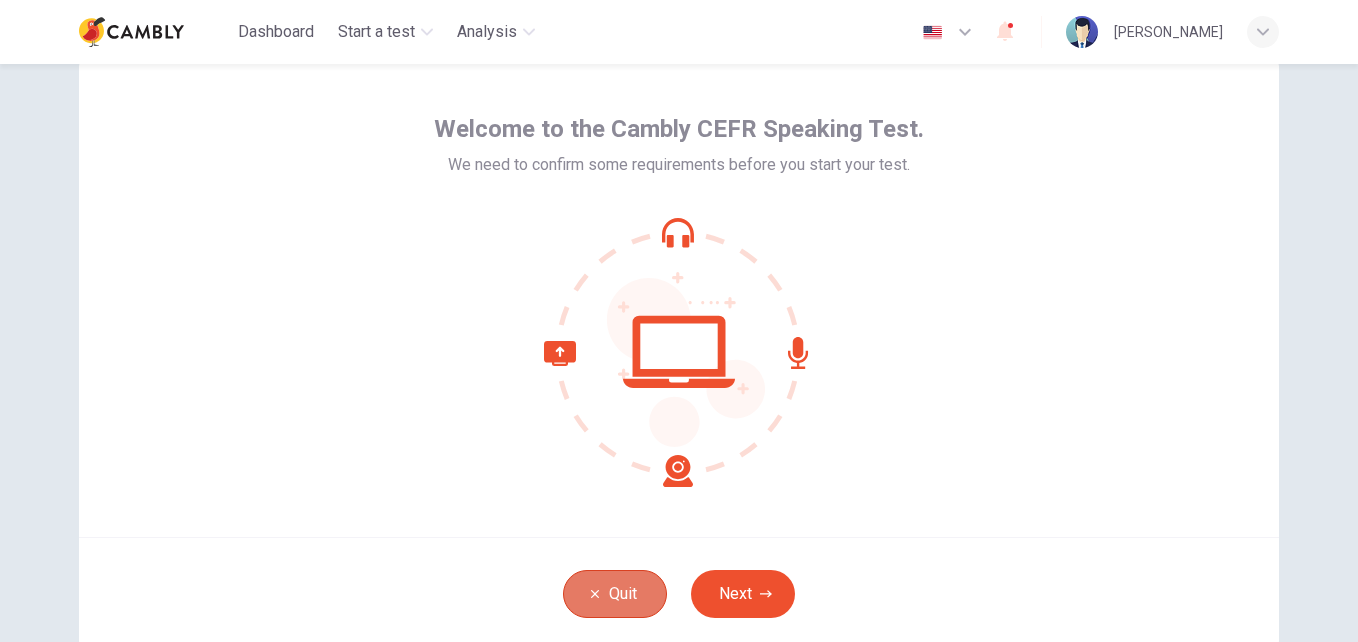 click on "Quit" at bounding box center [615, 594] 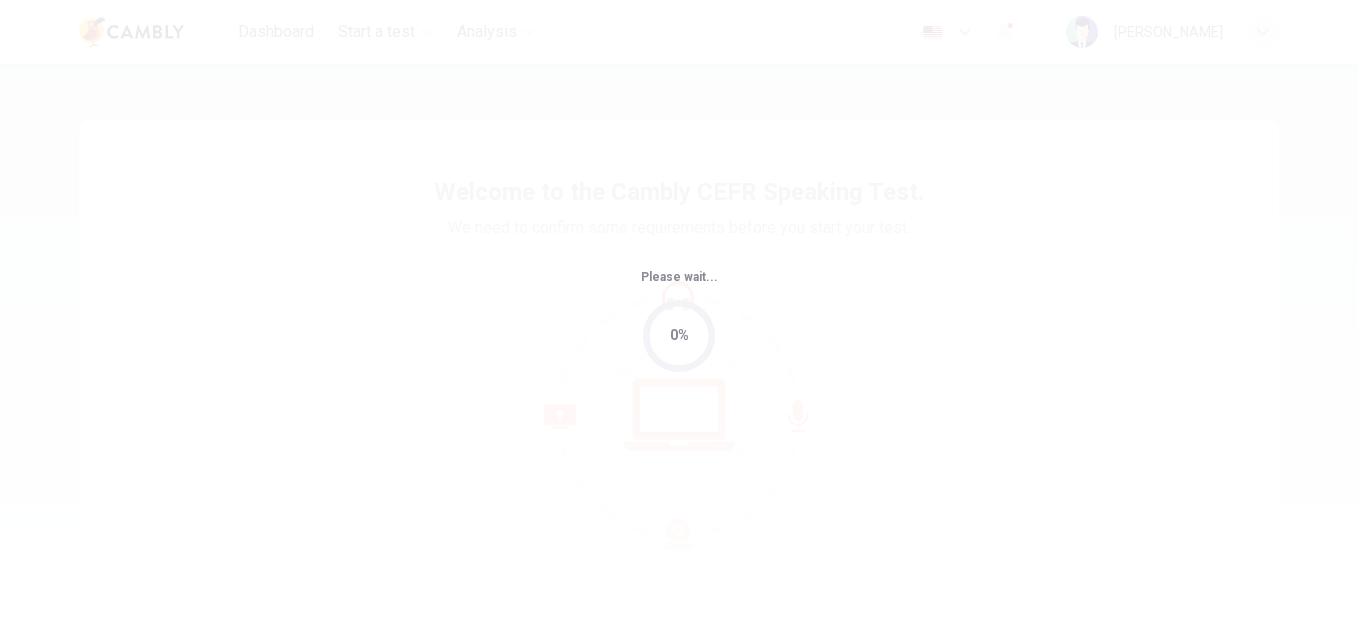 scroll, scrollTop: 0, scrollLeft: 0, axis: both 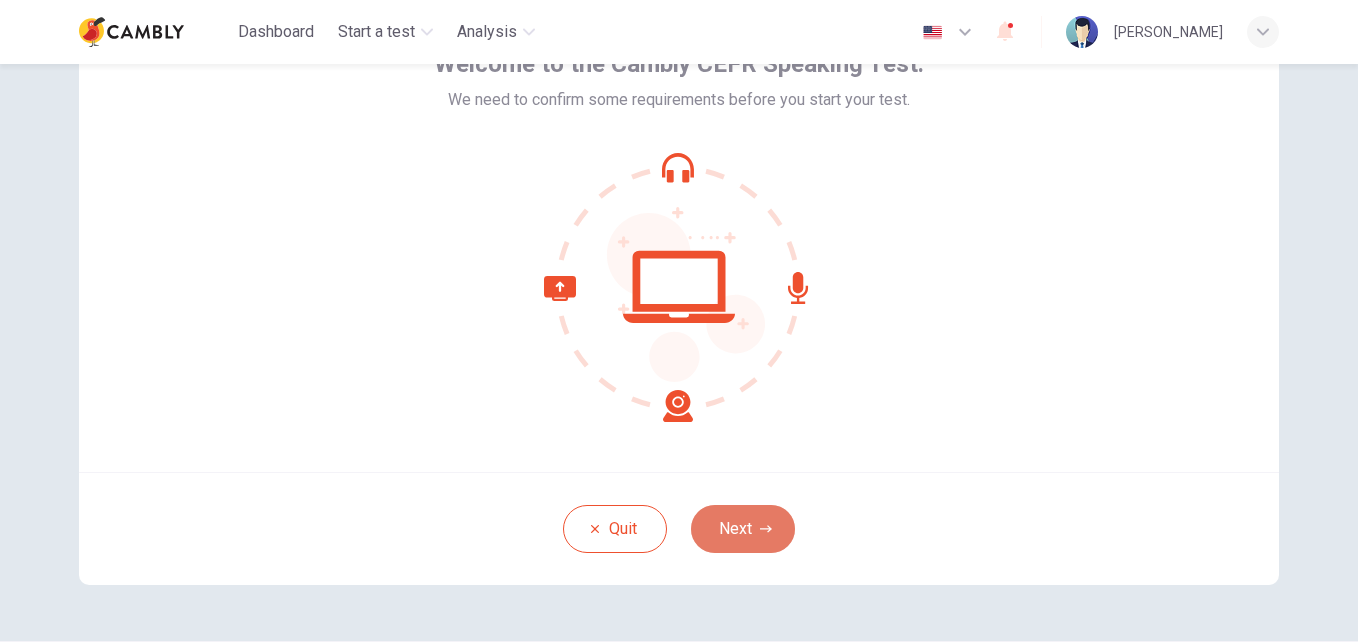 click on "Next" at bounding box center (743, 529) 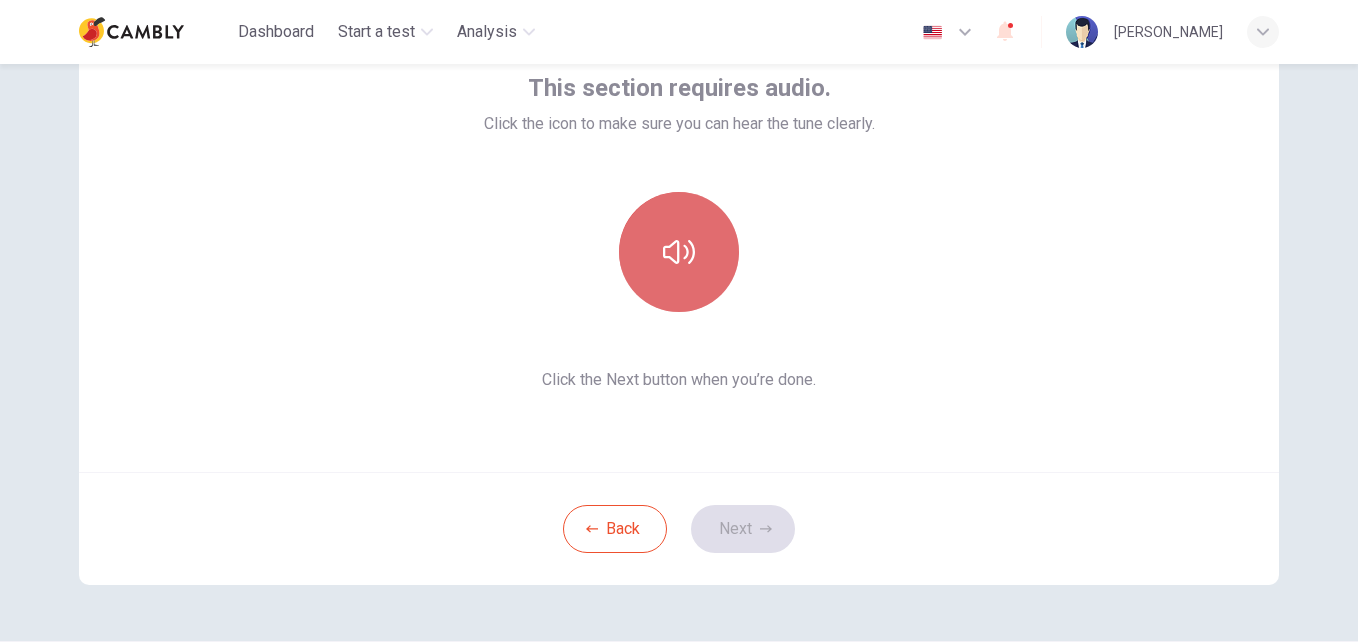 click 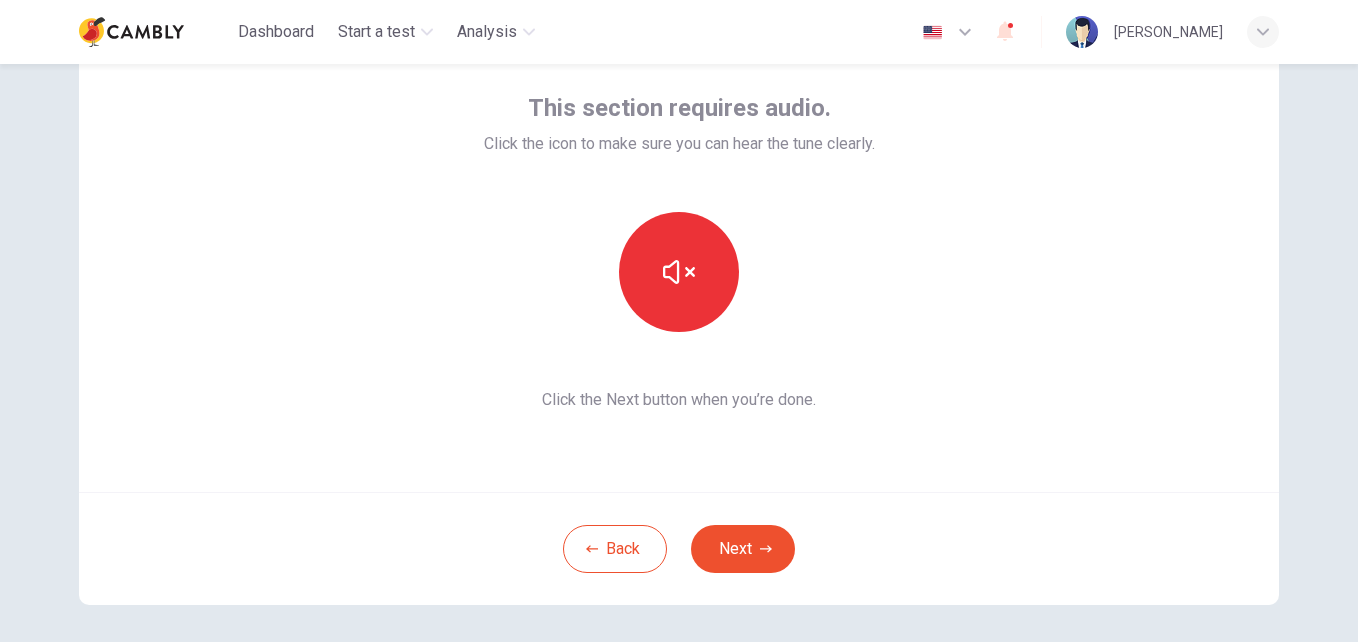 scroll, scrollTop: 105, scrollLeft: 0, axis: vertical 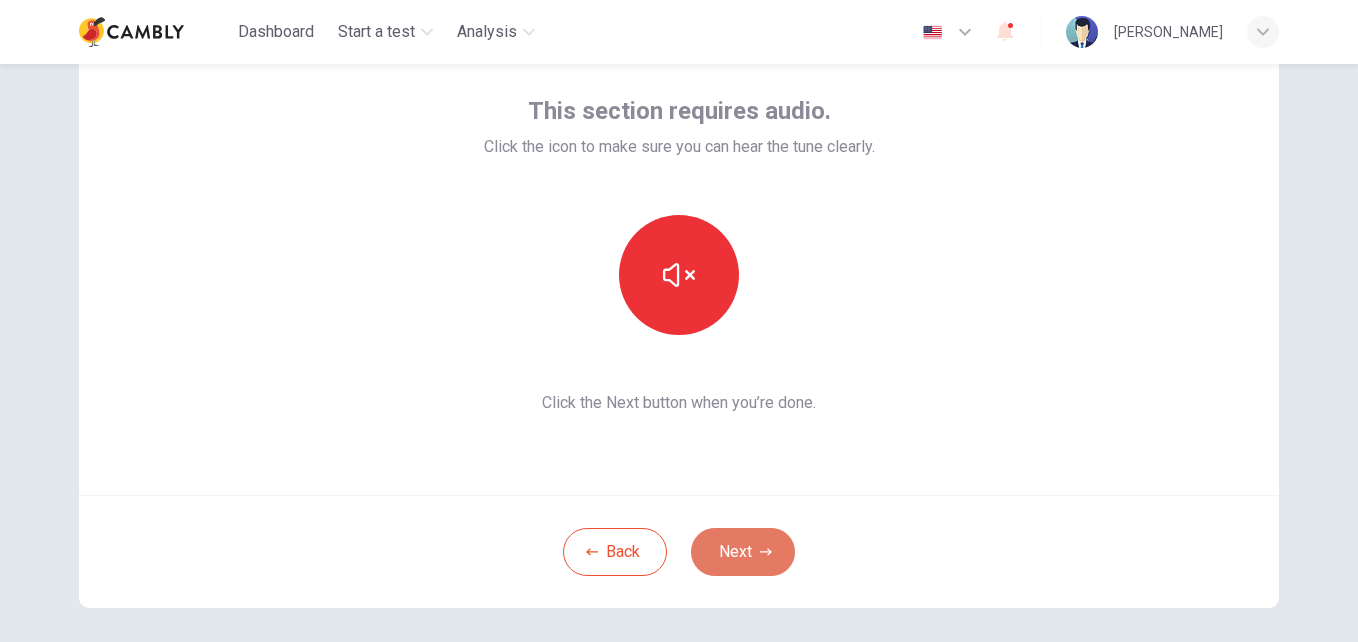 click on "Next" at bounding box center [743, 552] 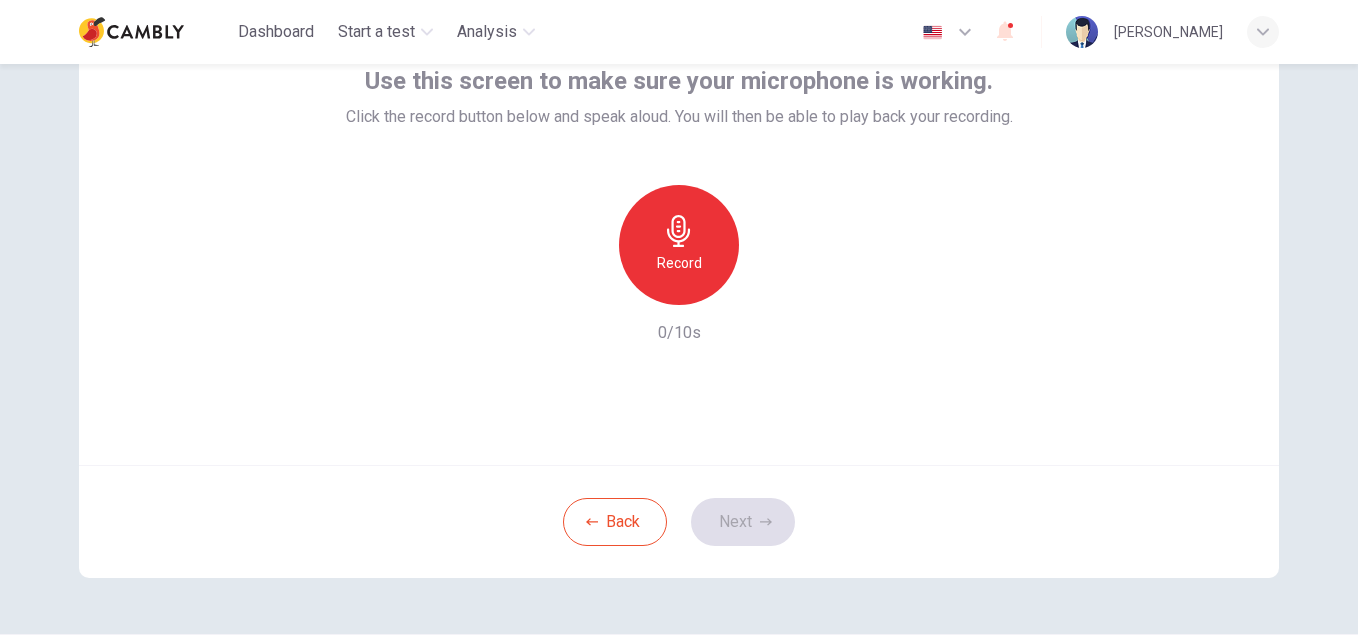 scroll, scrollTop: 136, scrollLeft: 0, axis: vertical 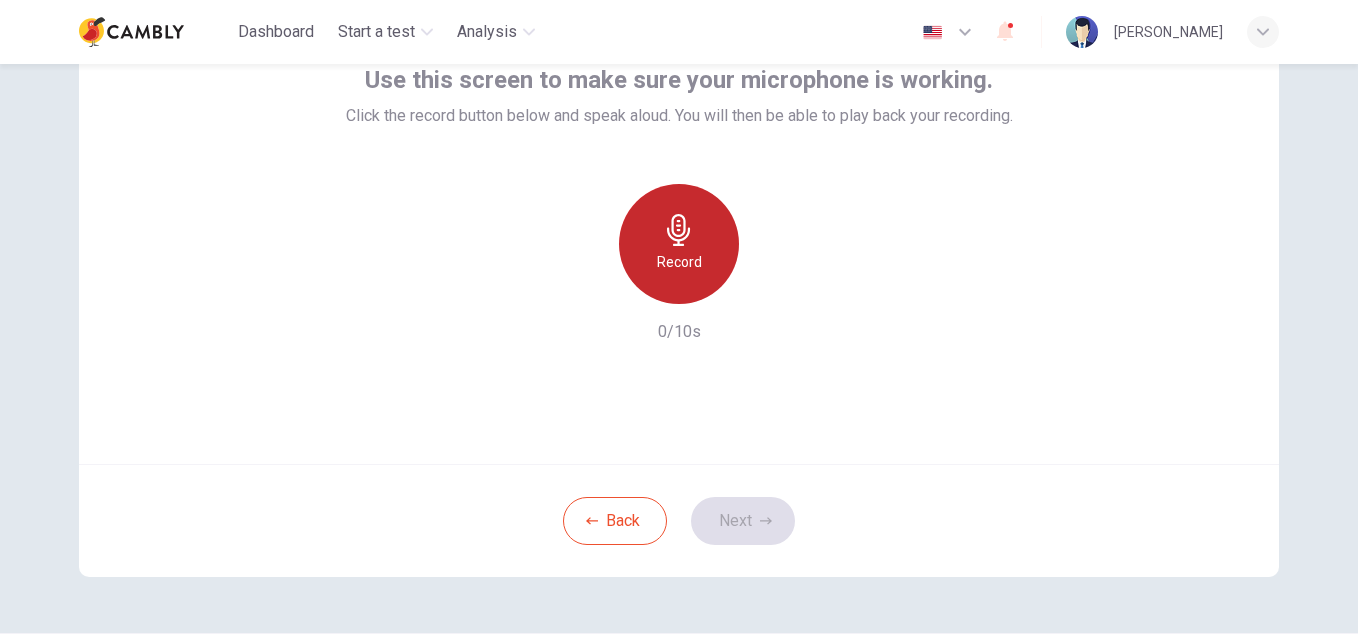 click on "Record" at bounding box center [679, 244] 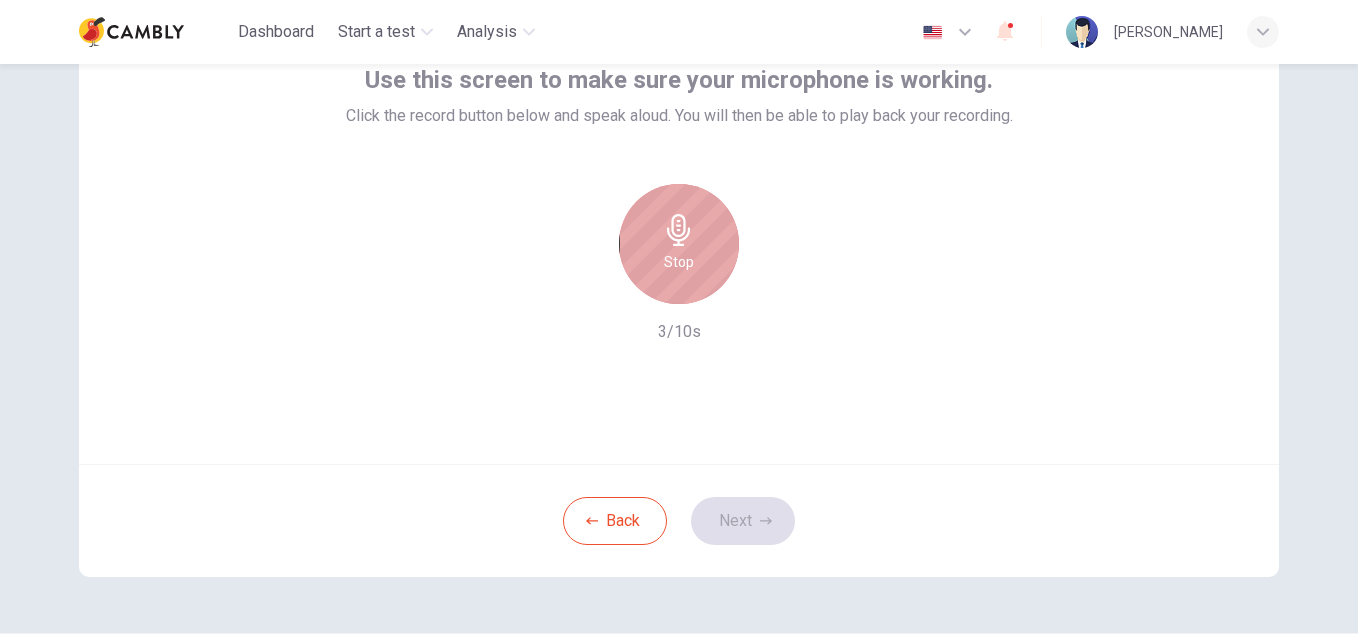 click on "Stop" at bounding box center (679, 244) 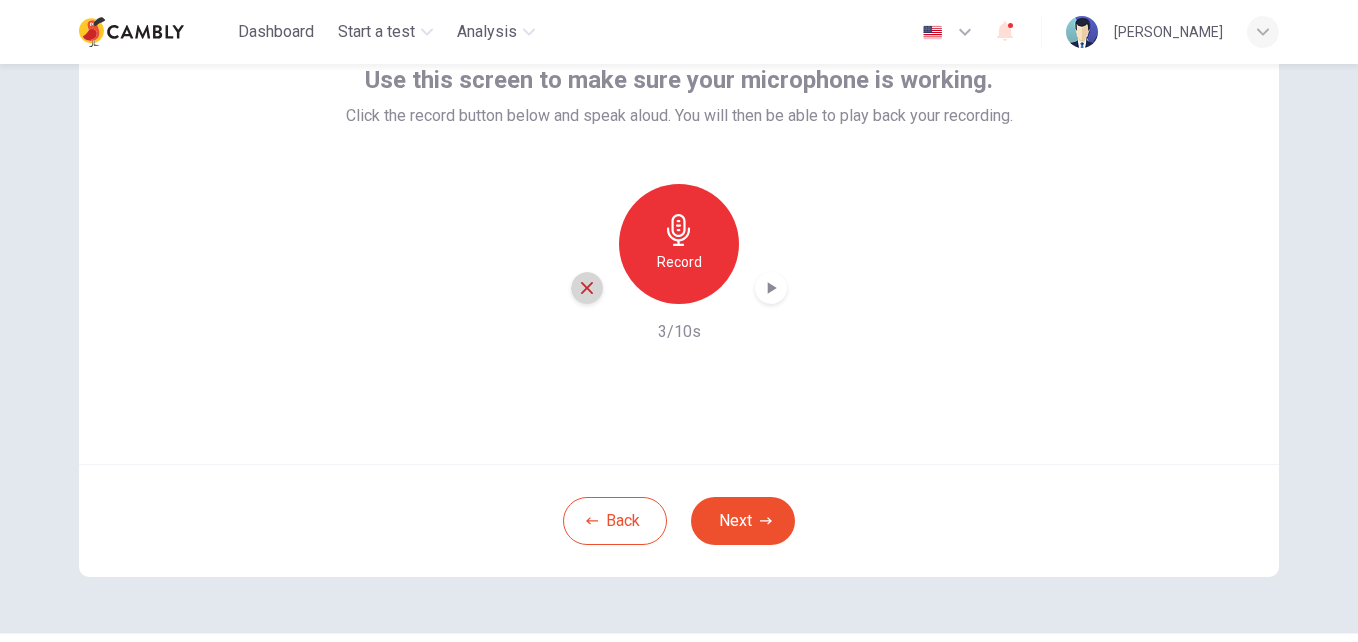 click 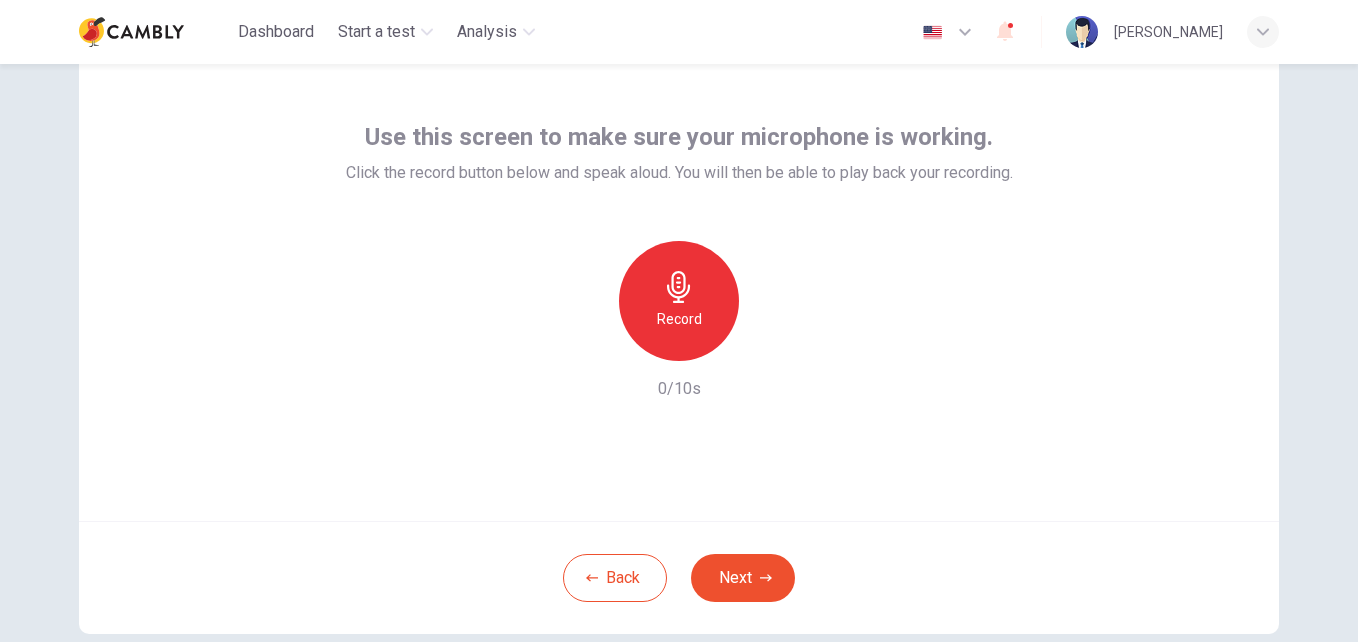 scroll, scrollTop: 77, scrollLeft: 0, axis: vertical 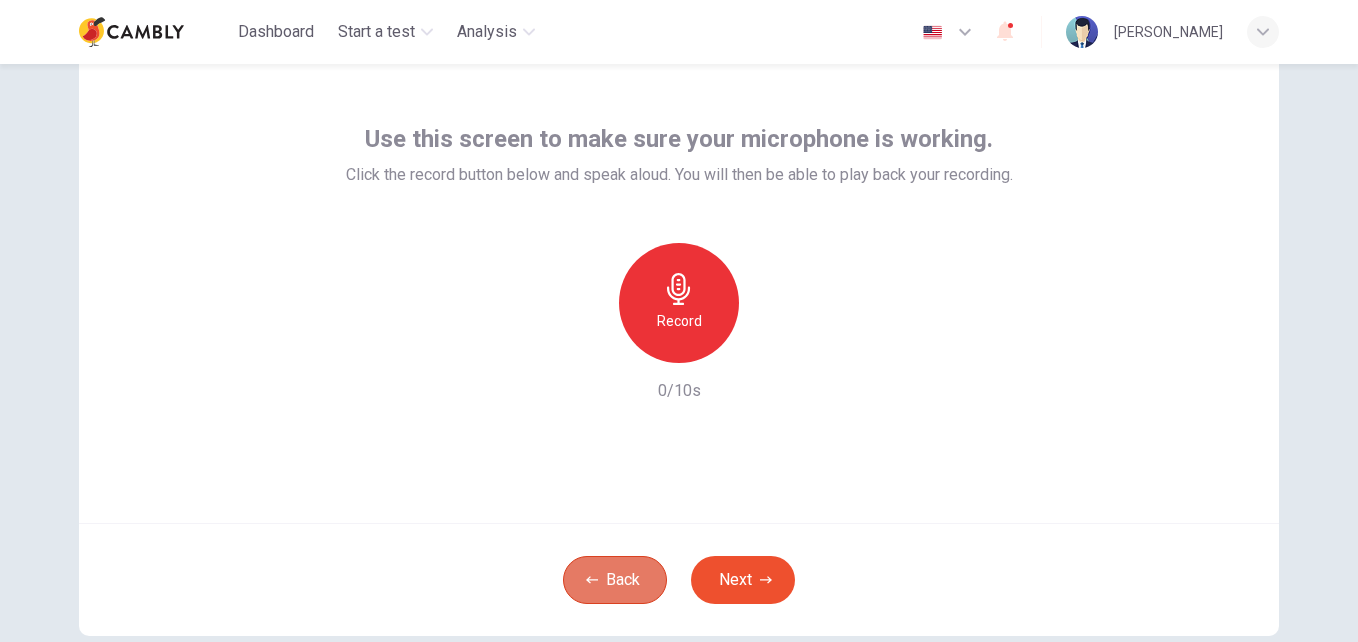click 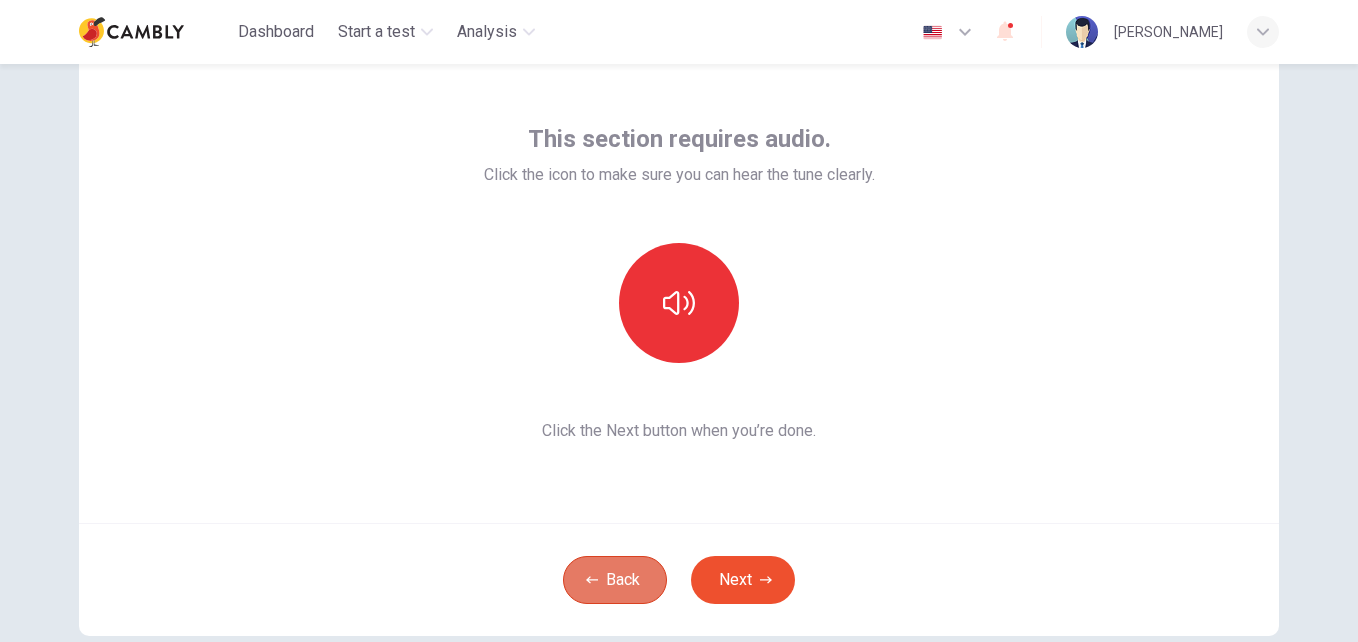 click 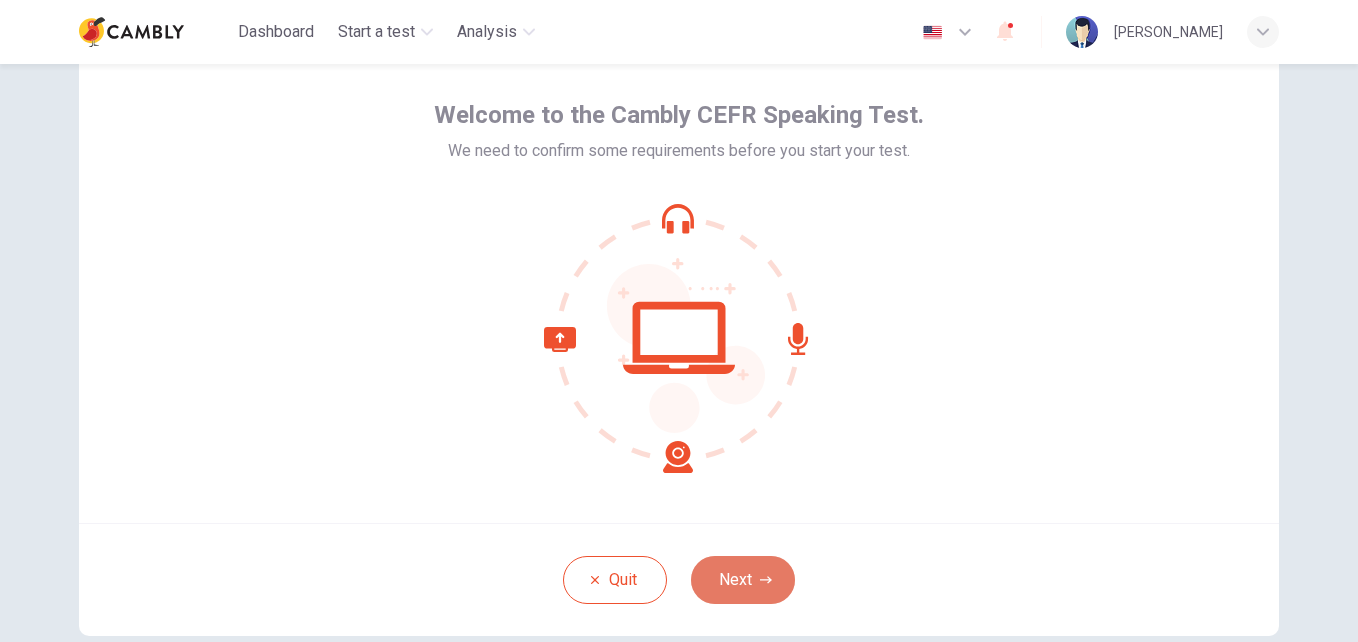 click on "Next" at bounding box center (743, 580) 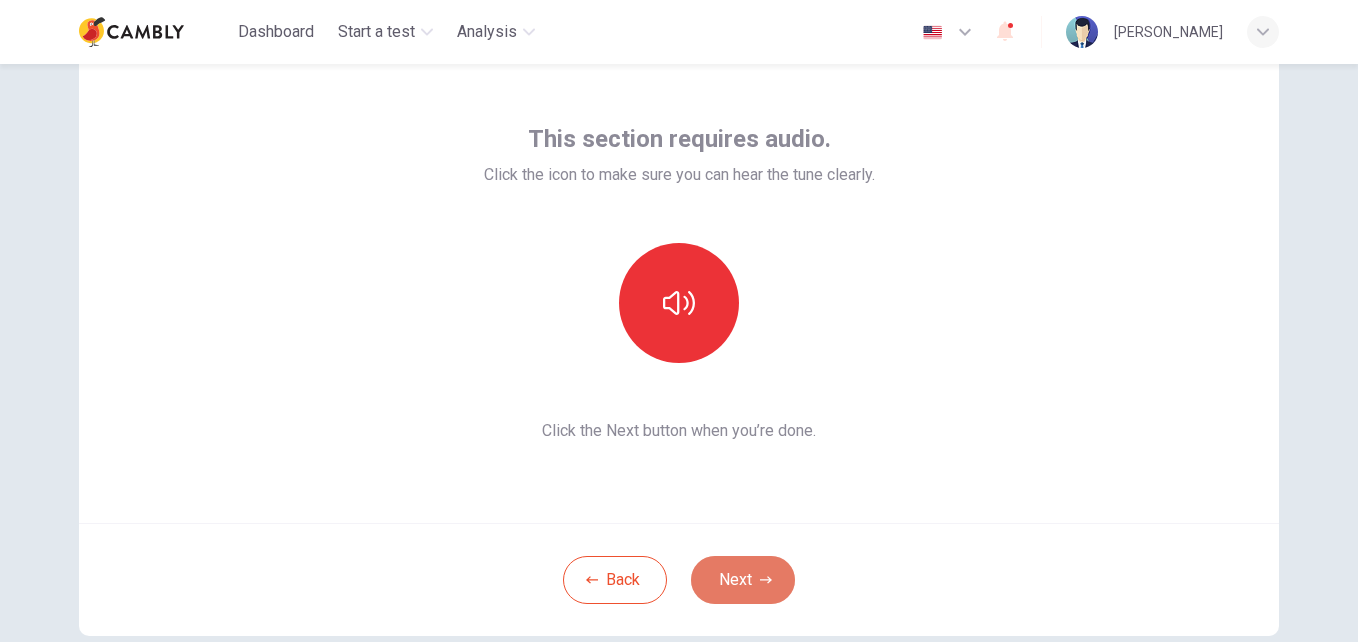 click on "Next" at bounding box center (743, 580) 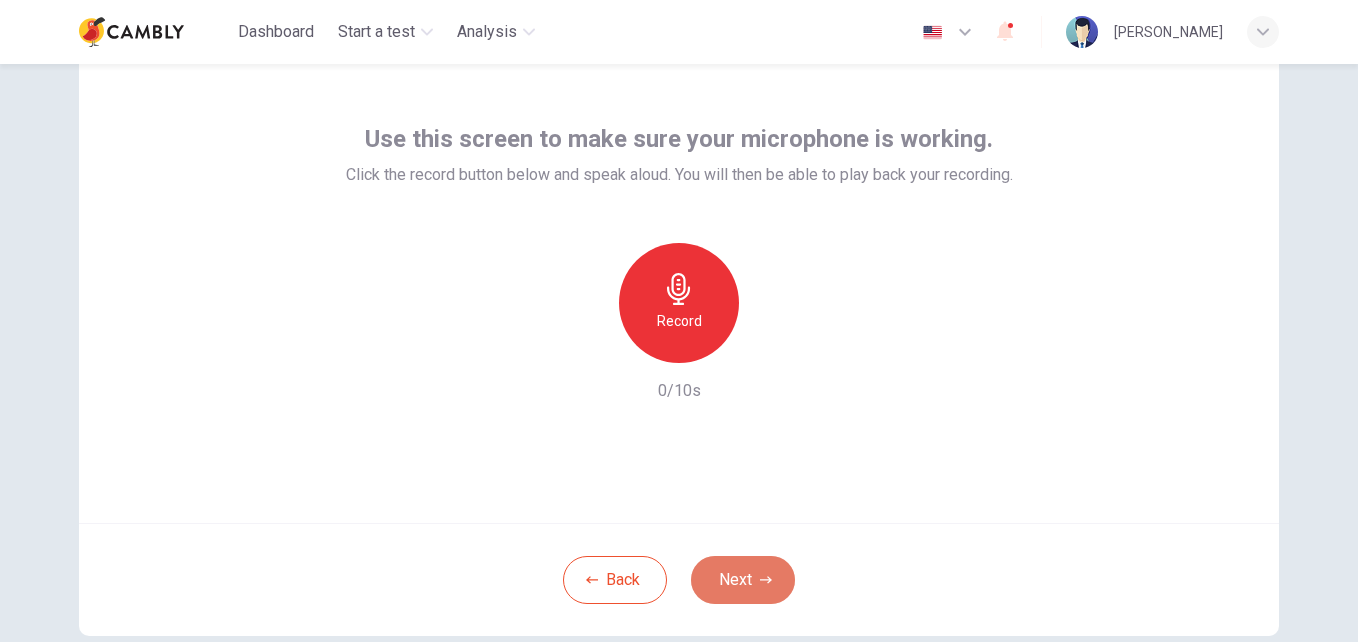 click on "Next" at bounding box center [743, 580] 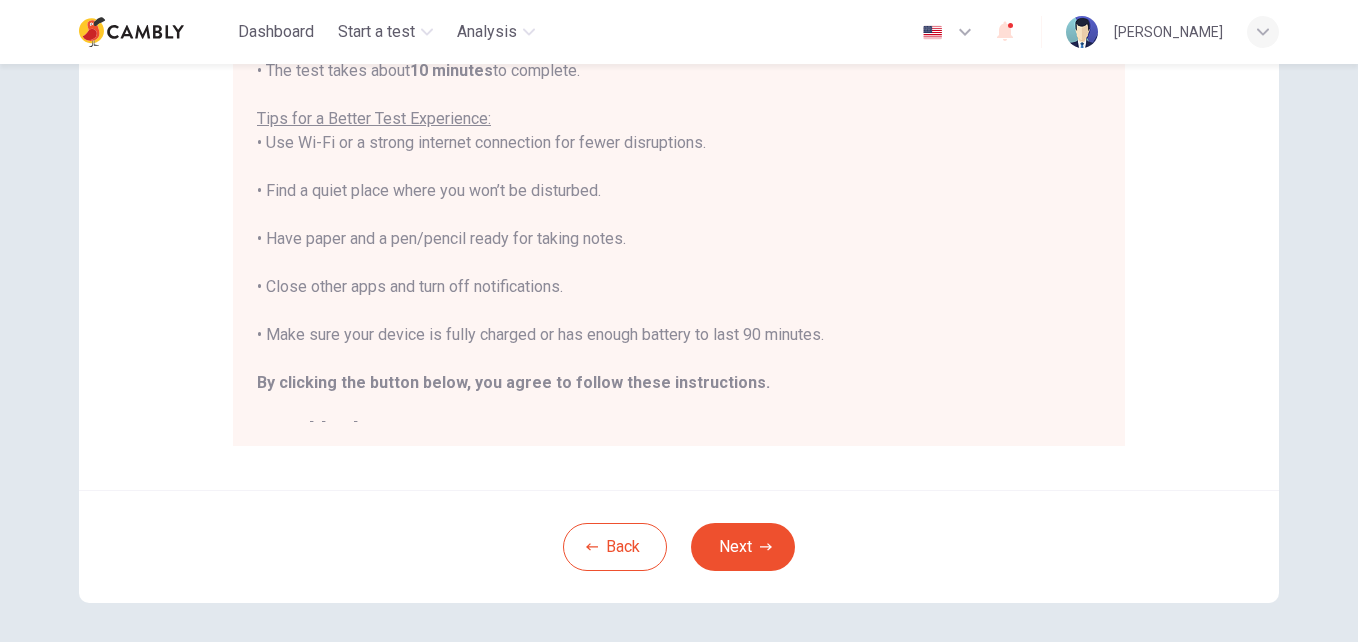 scroll, scrollTop: 419, scrollLeft: 0, axis: vertical 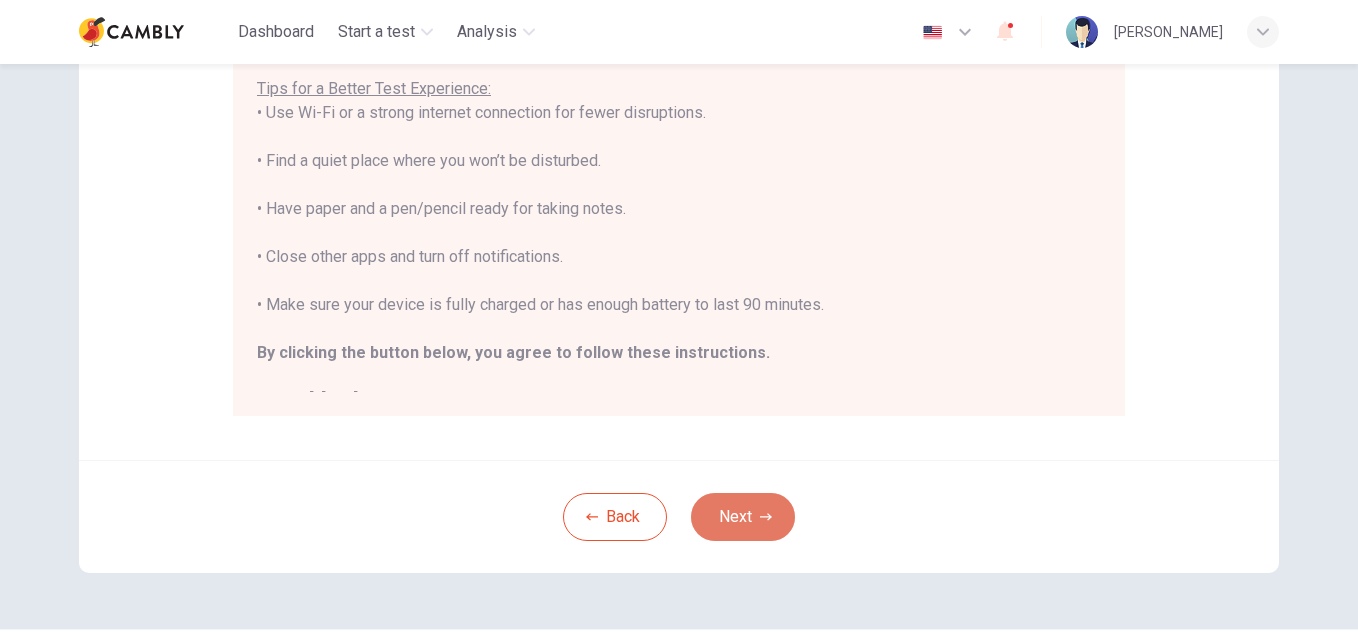 click 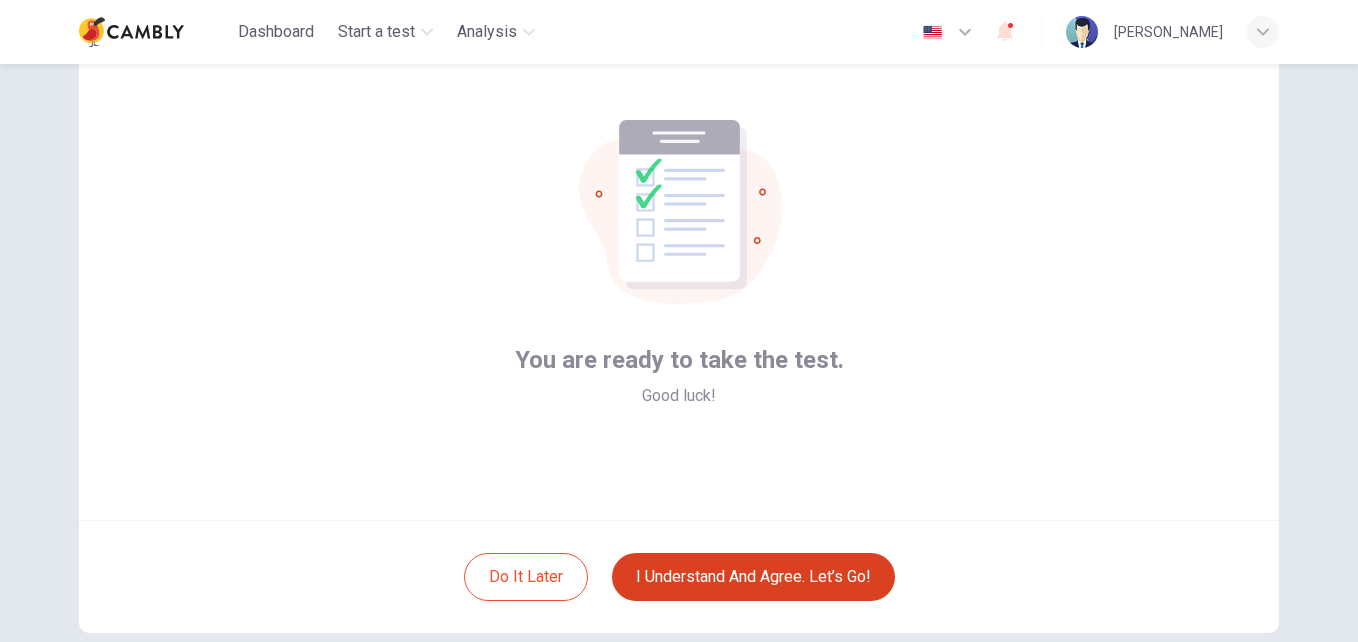 scroll, scrollTop: 79, scrollLeft: 0, axis: vertical 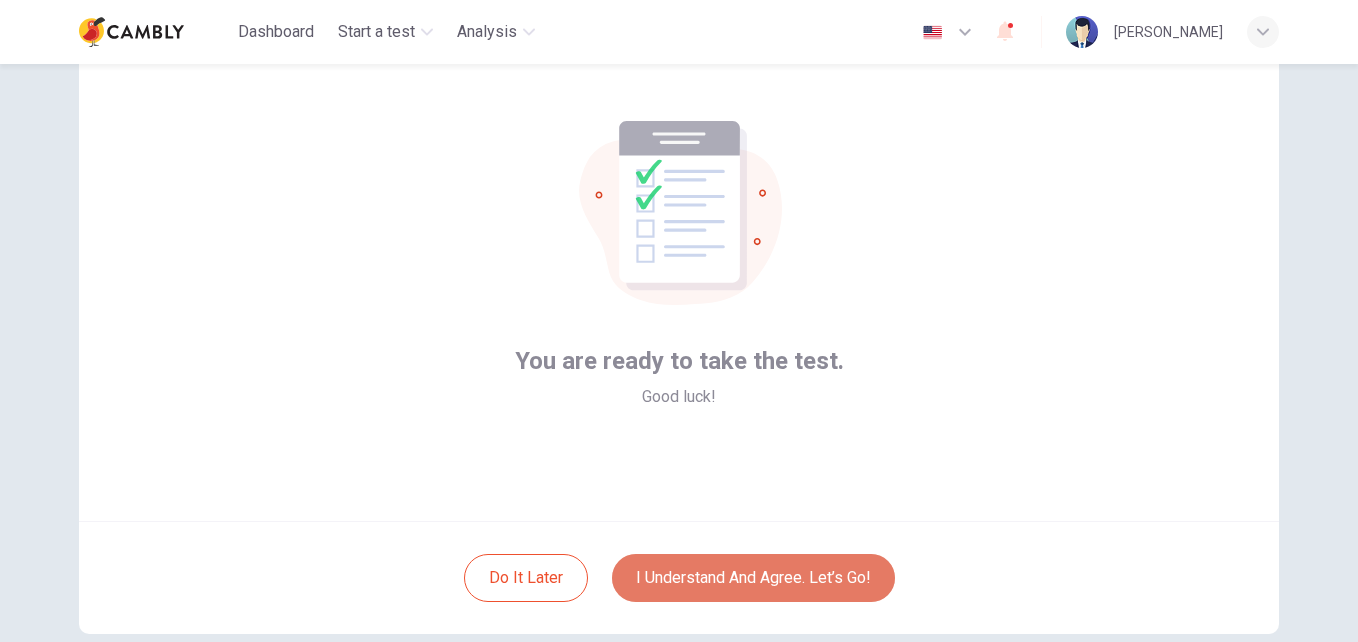 click on "I understand and agree. Let’s go!" at bounding box center [753, 578] 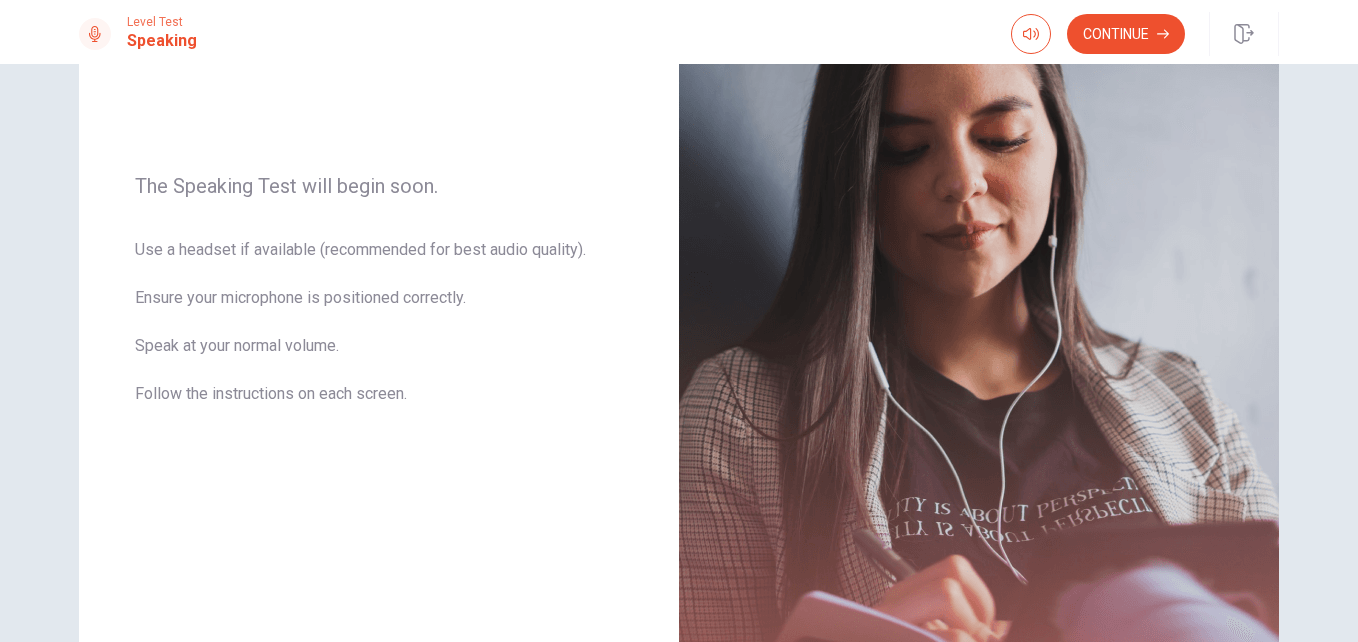 scroll, scrollTop: 193, scrollLeft: 0, axis: vertical 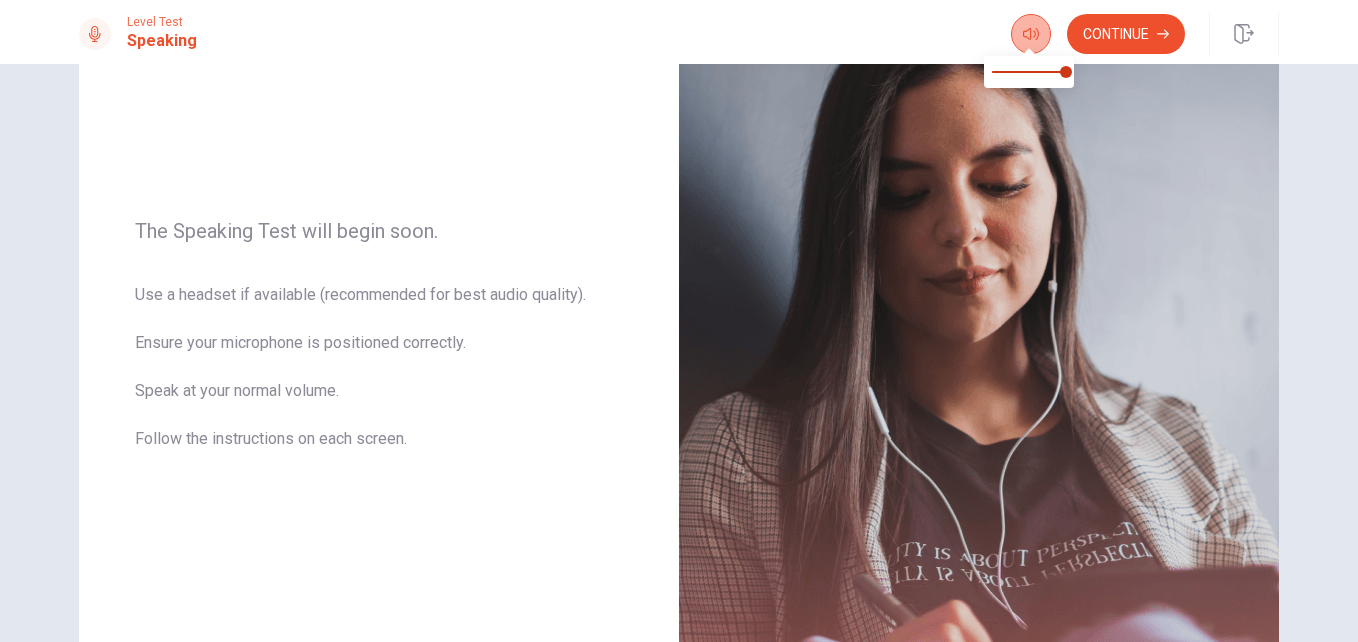 click 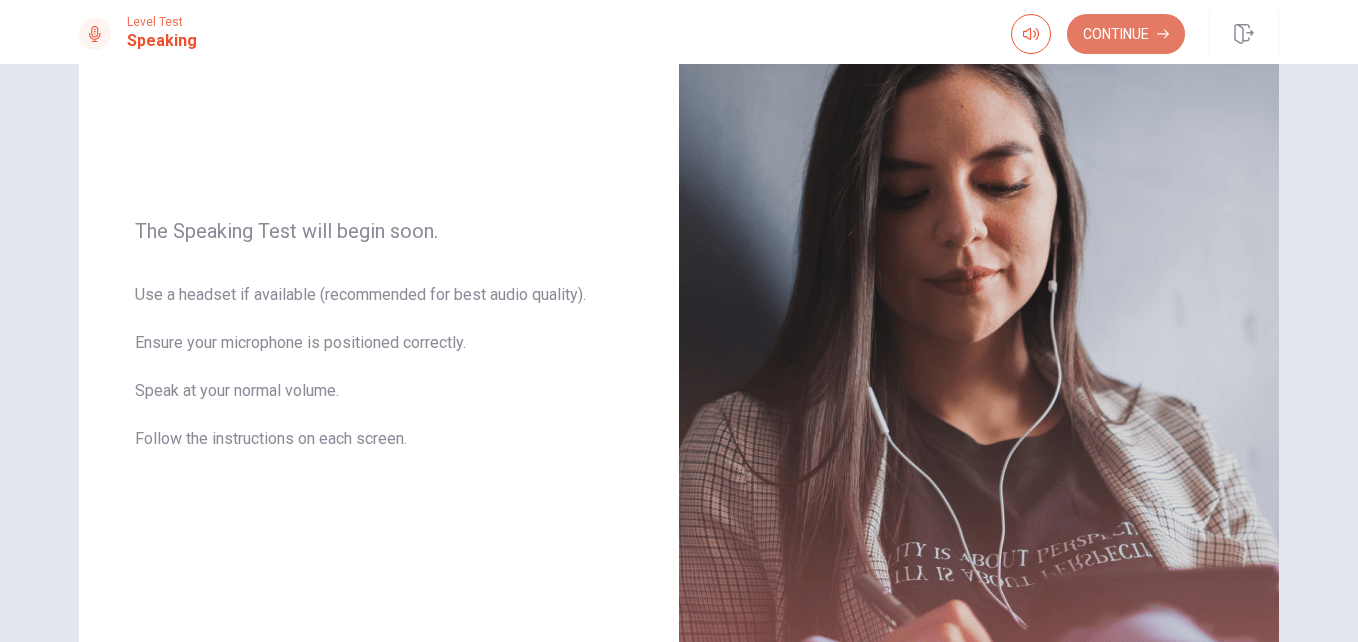 click on "Continue" at bounding box center (1126, 34) 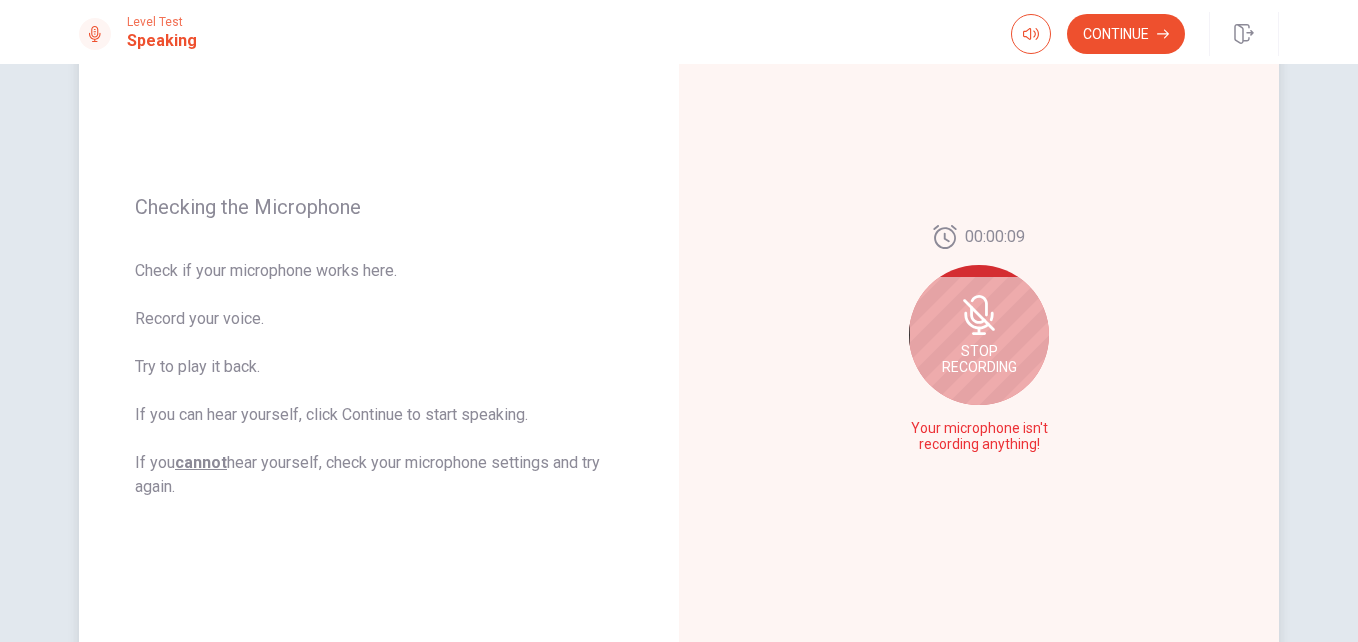 click 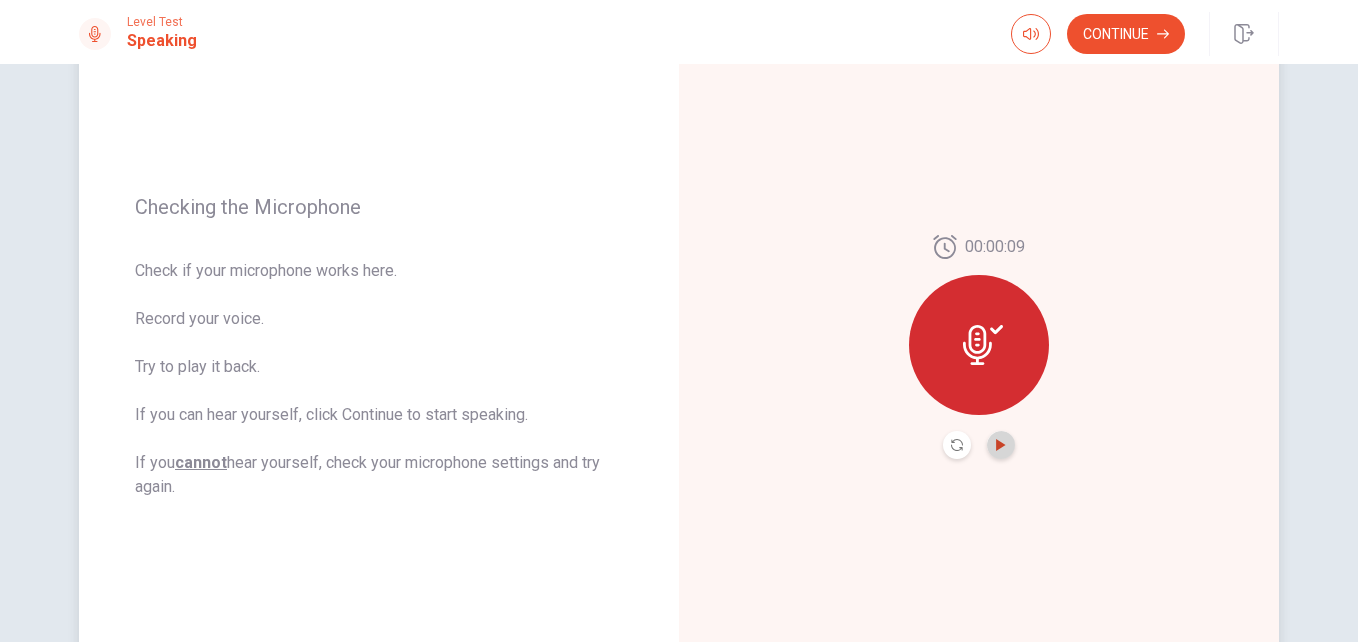 click 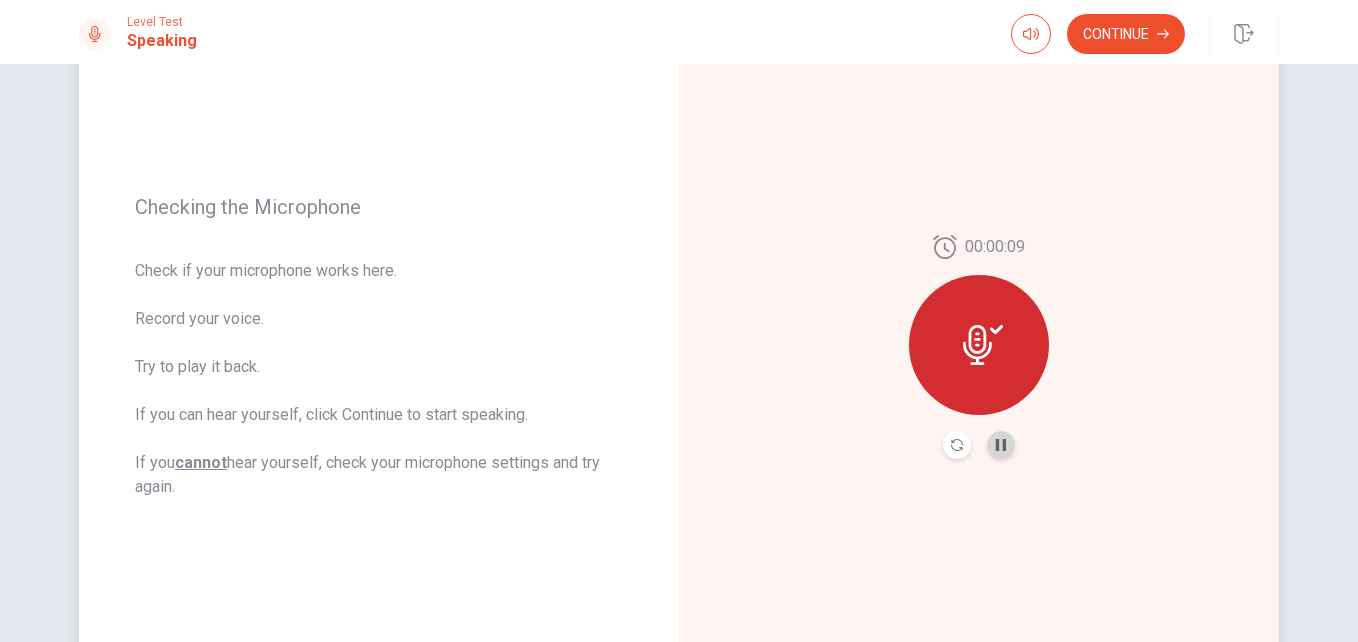click at bounding box center [1001, 445] 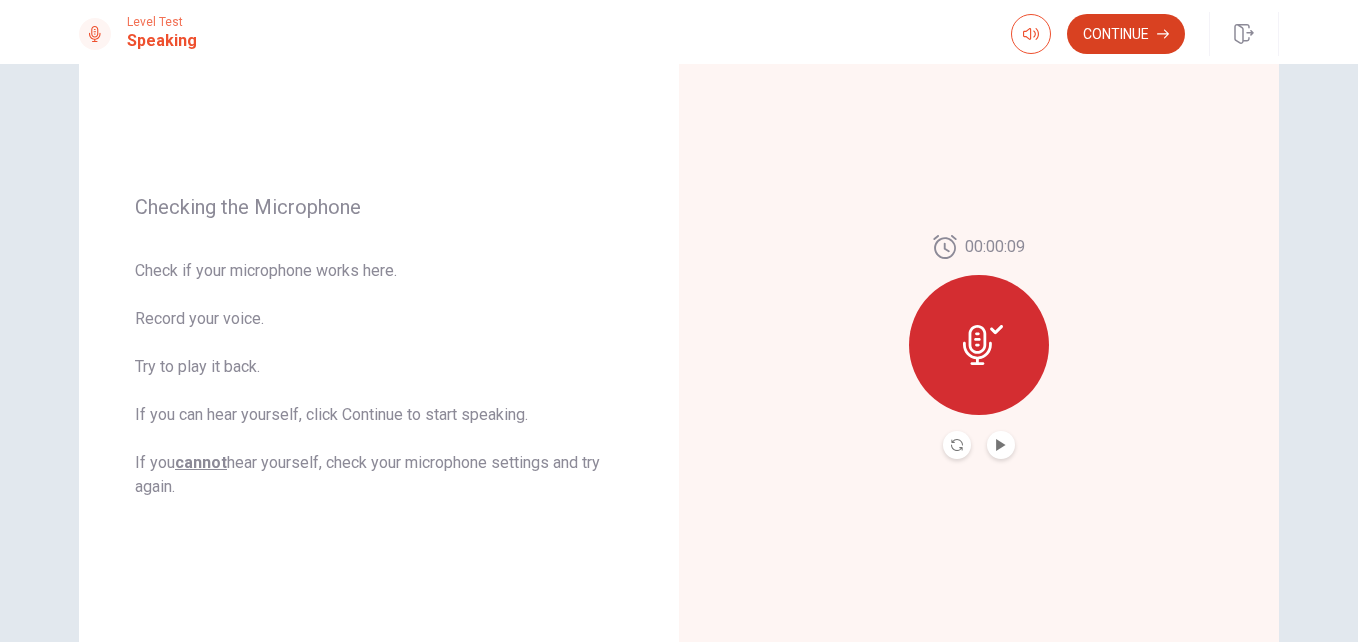 click on "Continue" at bounding box center [1126, 34] 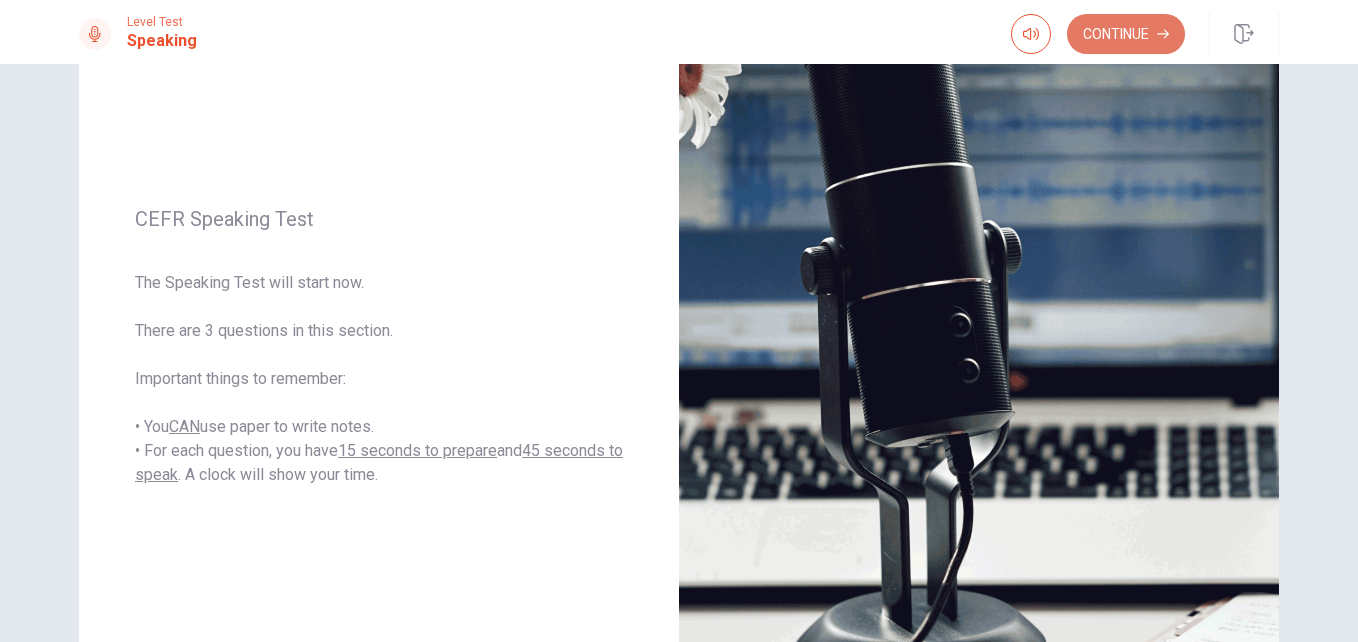 click on "Continue" at bounding box center [1126, 34] 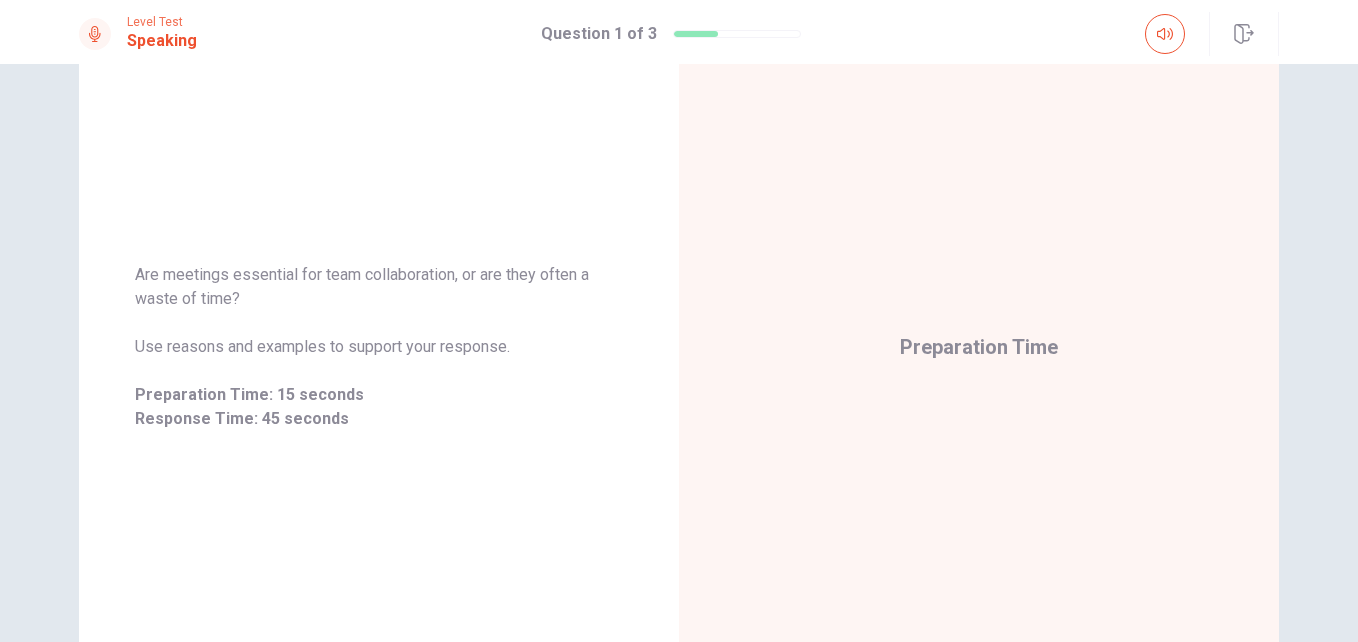 scroll, scrollTop: 208, scrollLeft: 0, axis: vertical 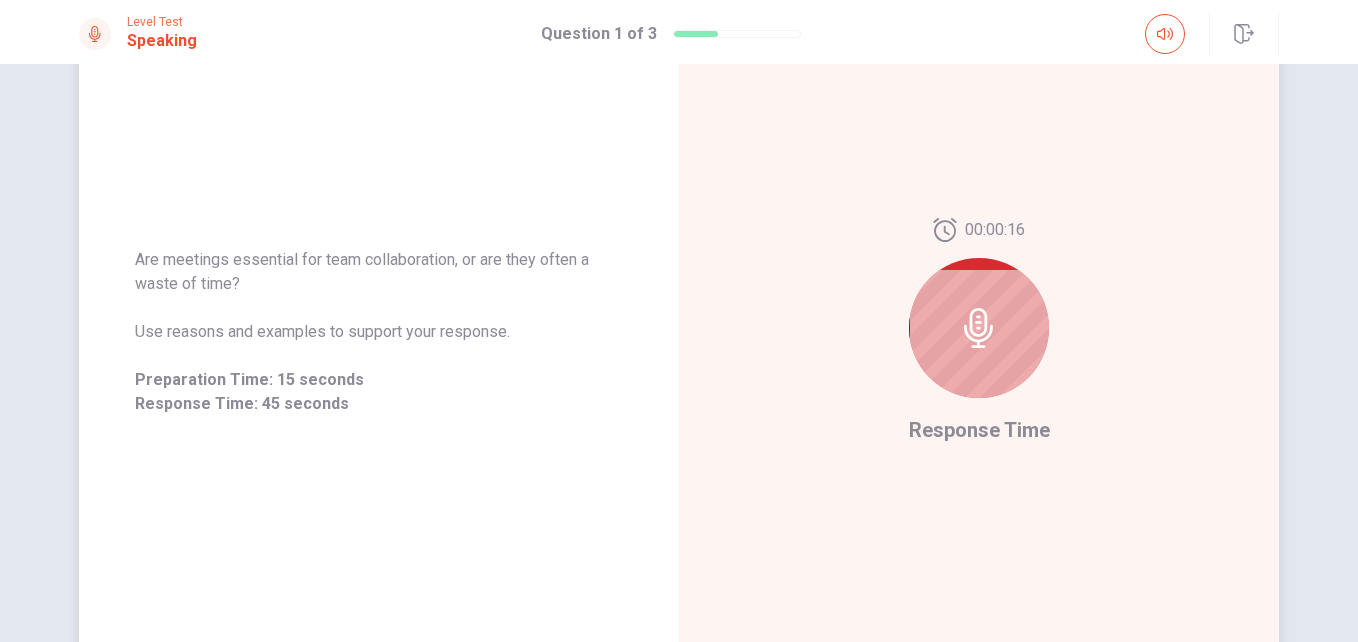 click 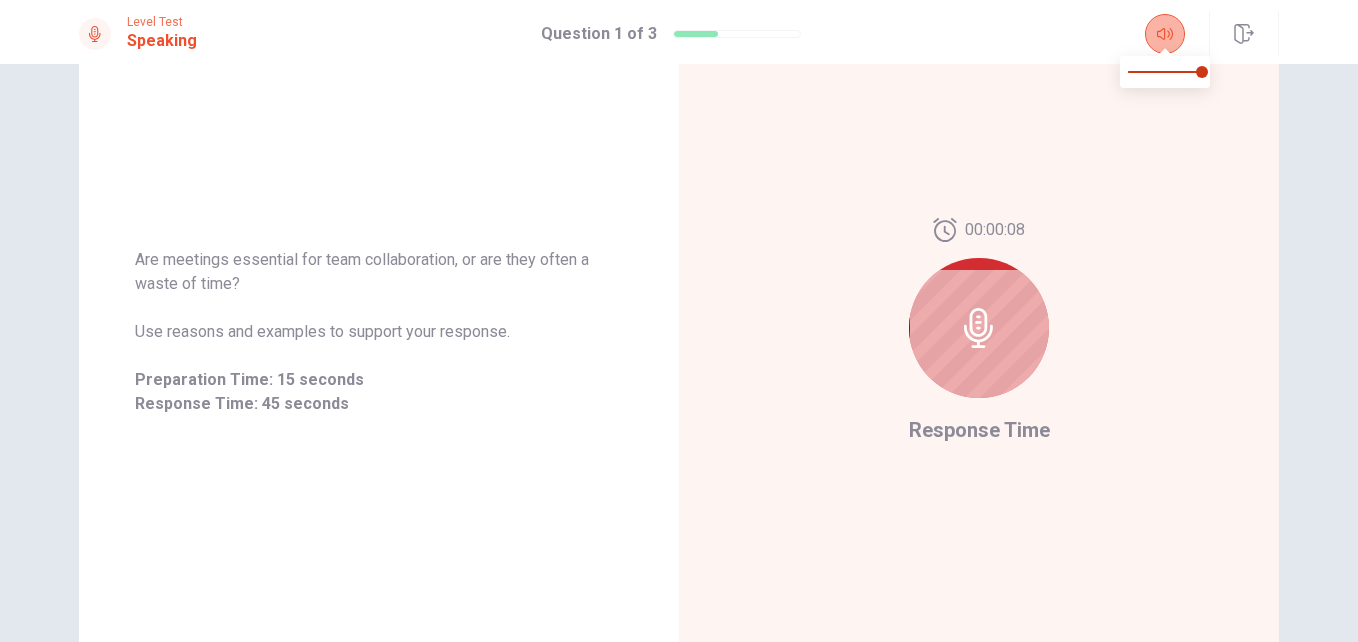click 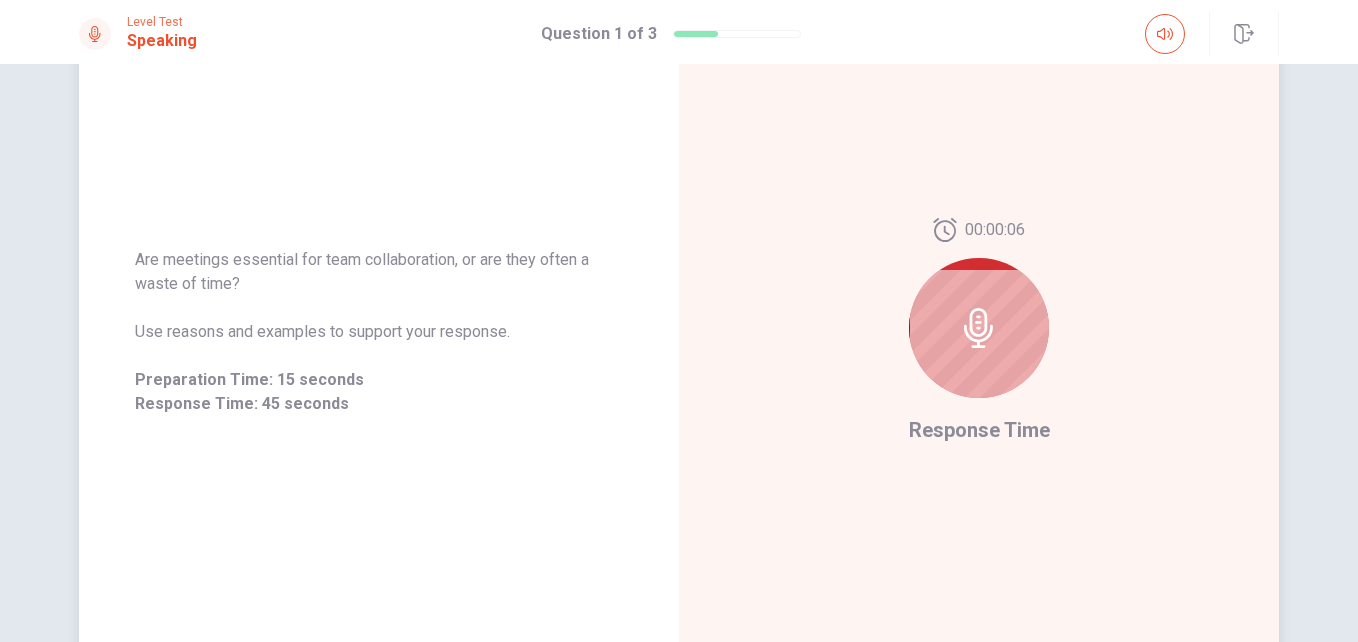click 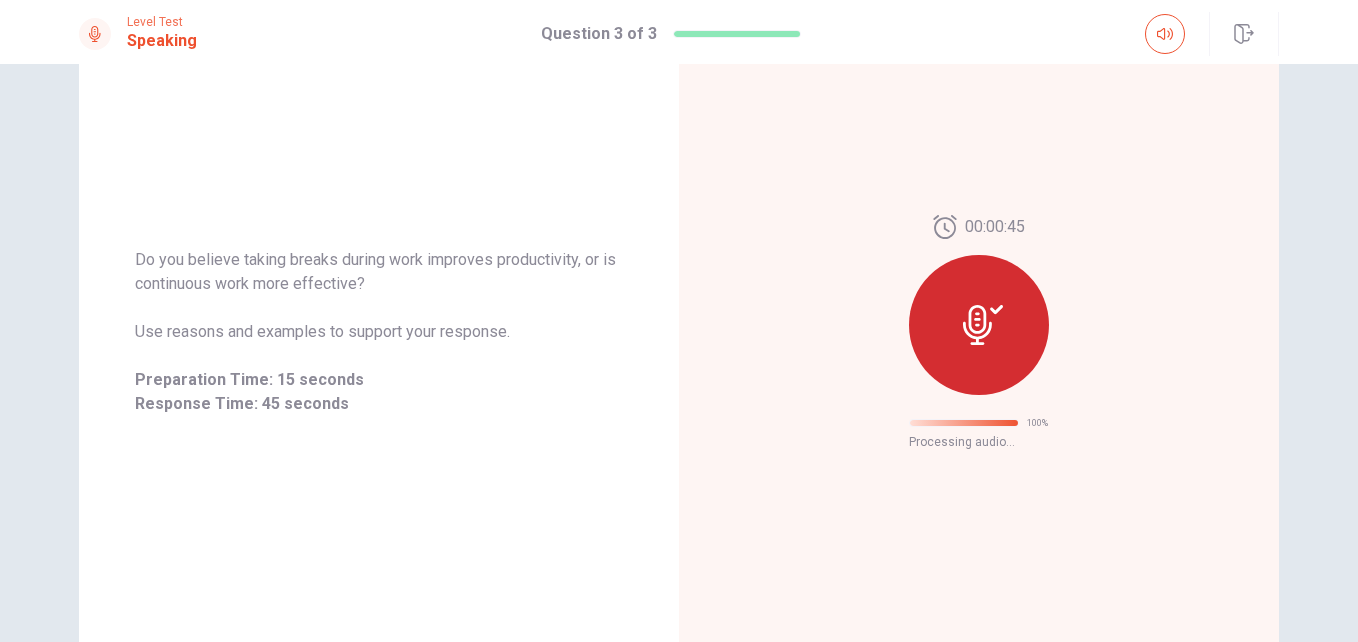 scroll, scrollTop: 86, scrollLeft: 0, axis: vertical 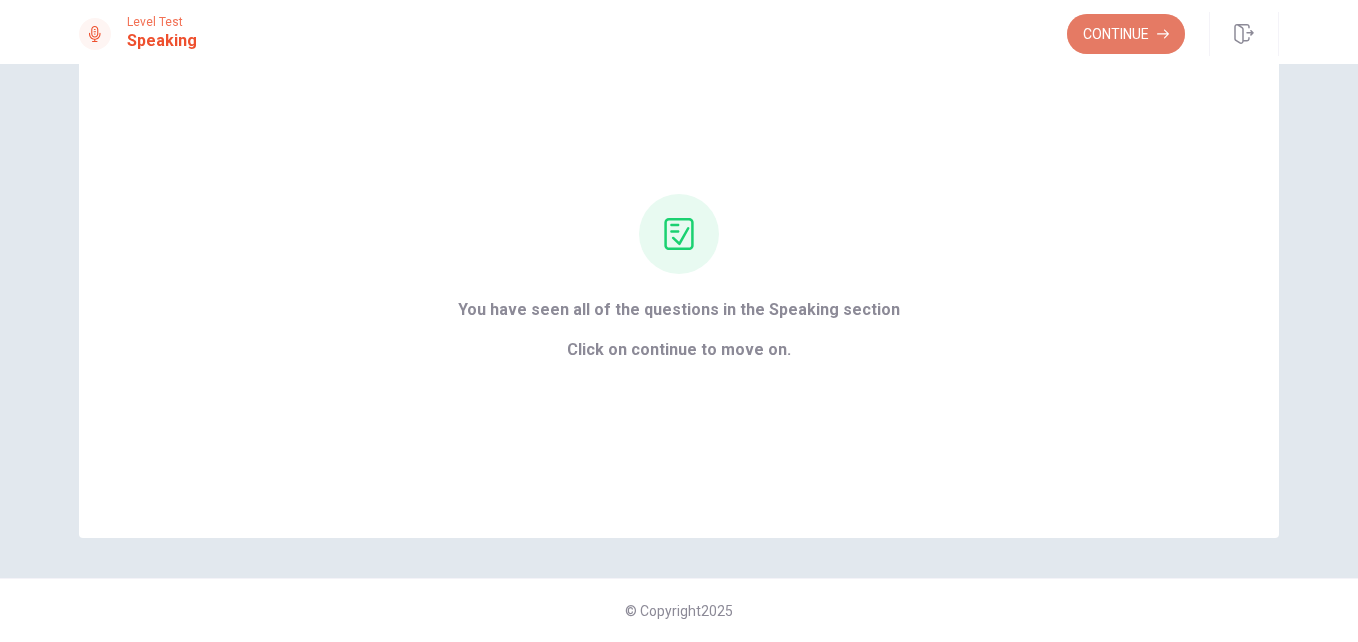 click on "Continue" at bounding box center (1126, 34) 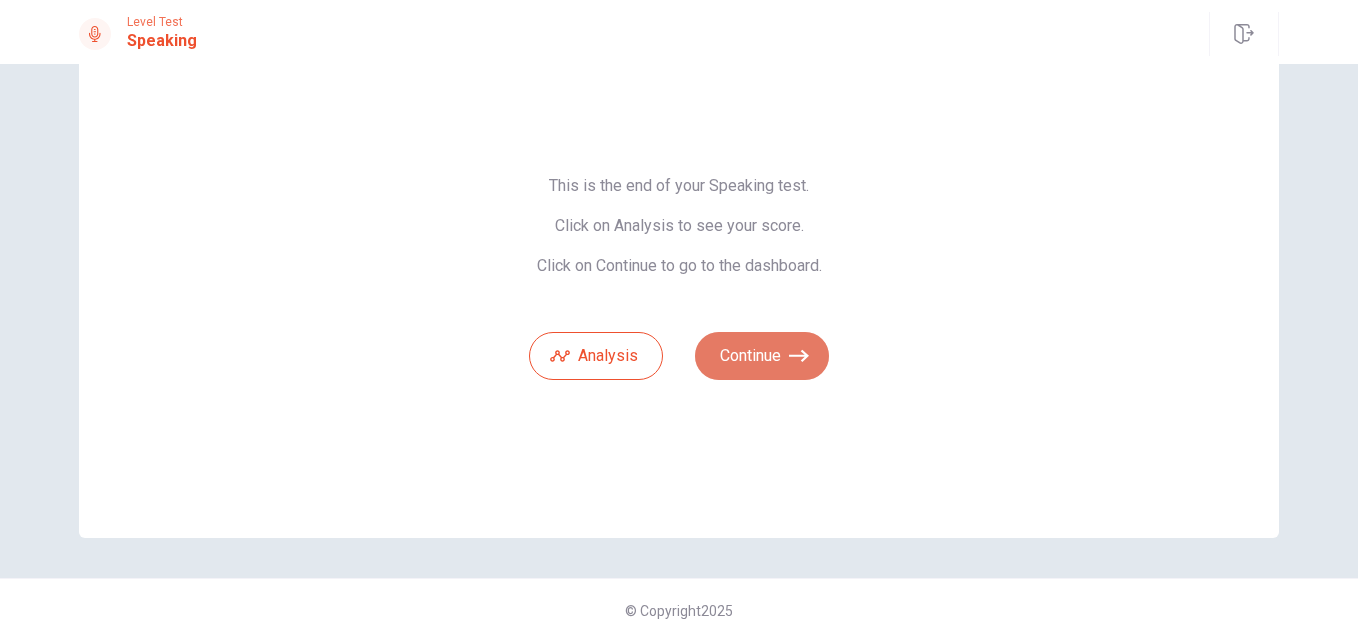 click on "Continue" at bounding box center (762, 356) 